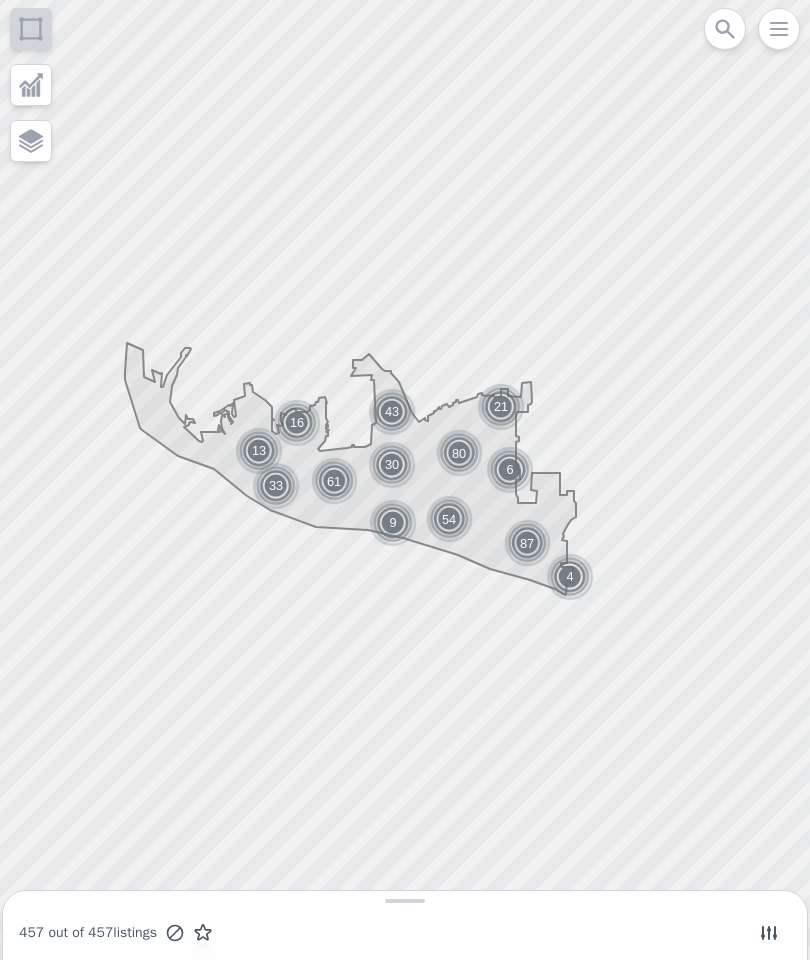scroll, scrollTop: 0, scrollLeft: 0, axis: both 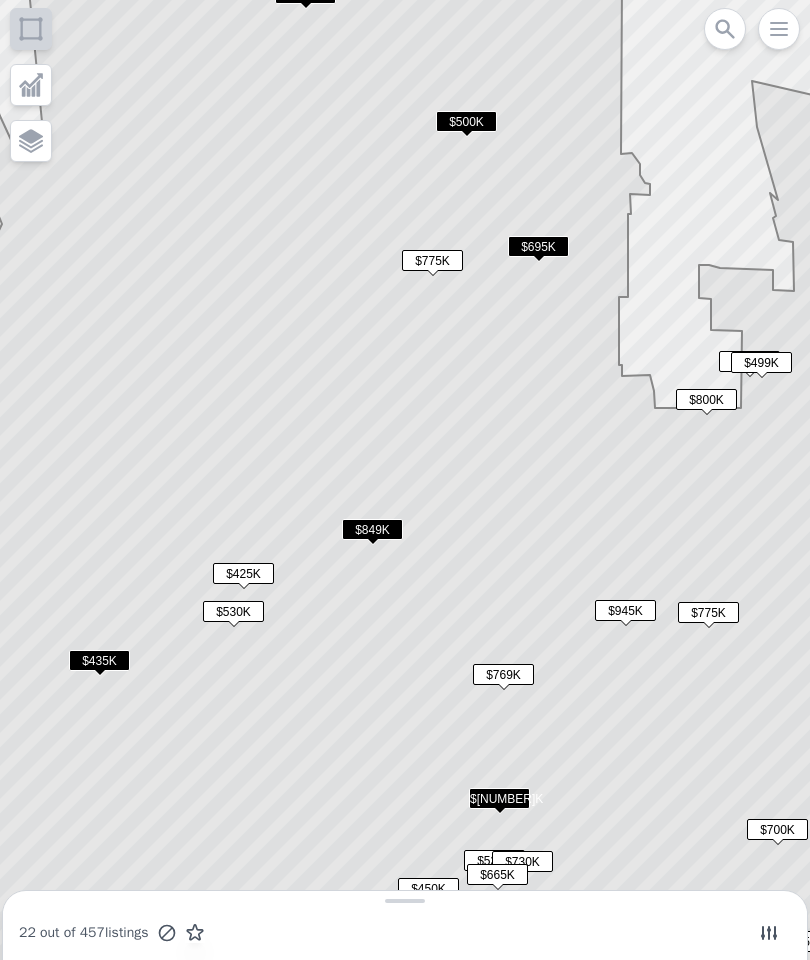 click on "$849K" at bounding box center (372, 529) 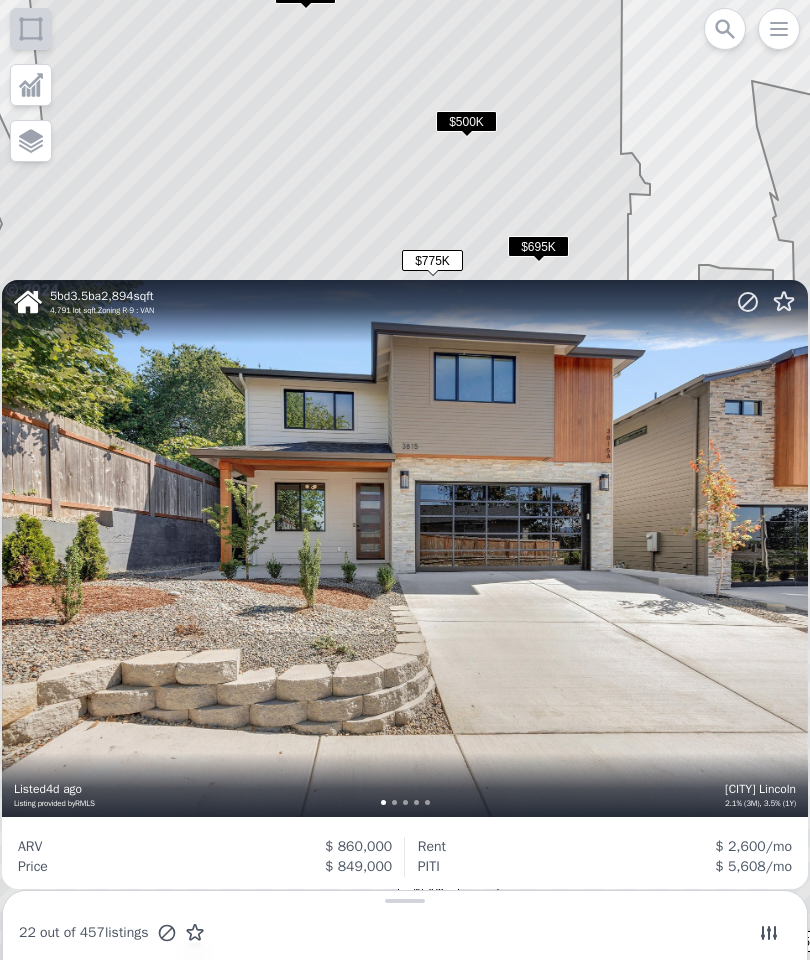 click 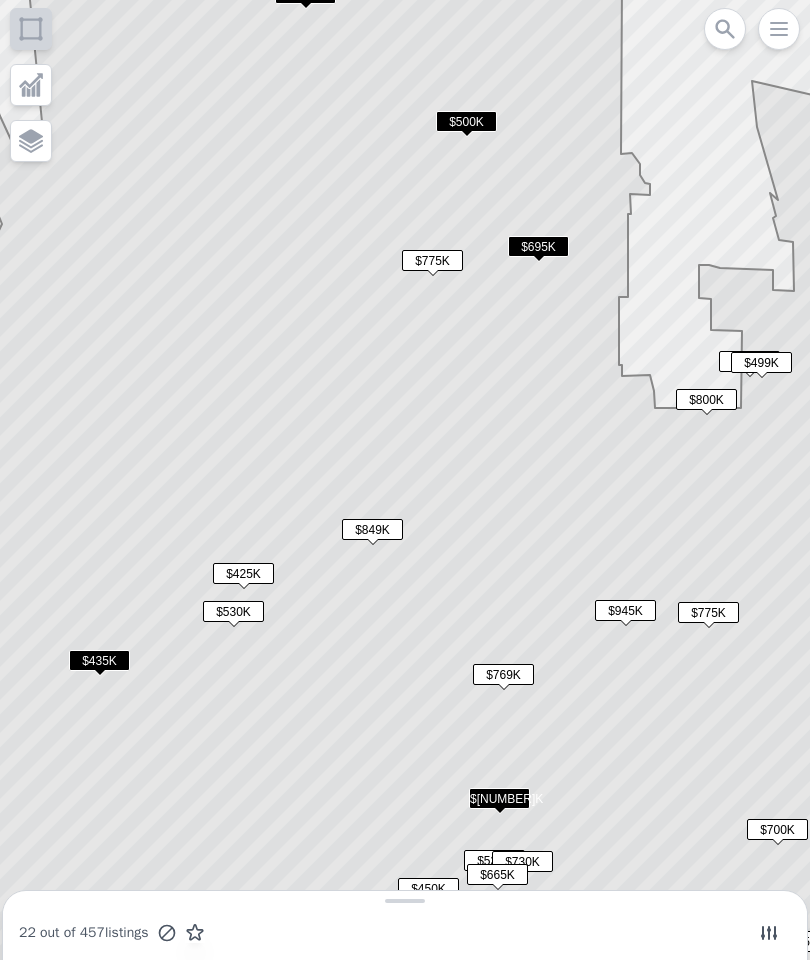click on "$695K" at bounding box center [538, 246] 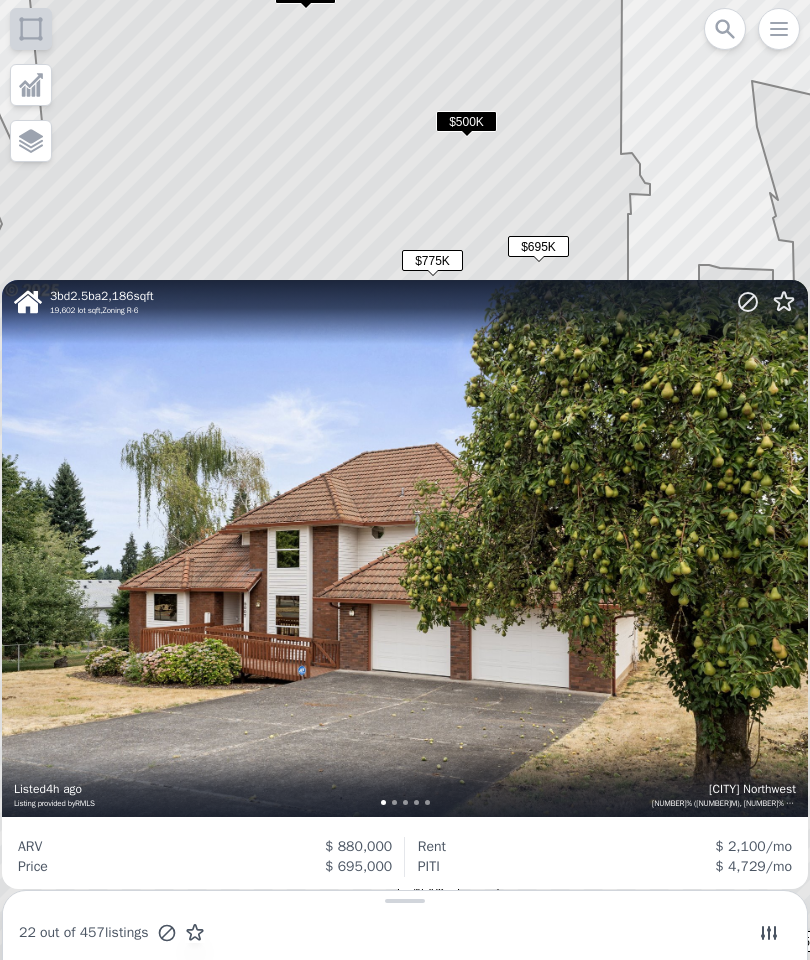 click on "$695K" at bounding box center [538, 246] 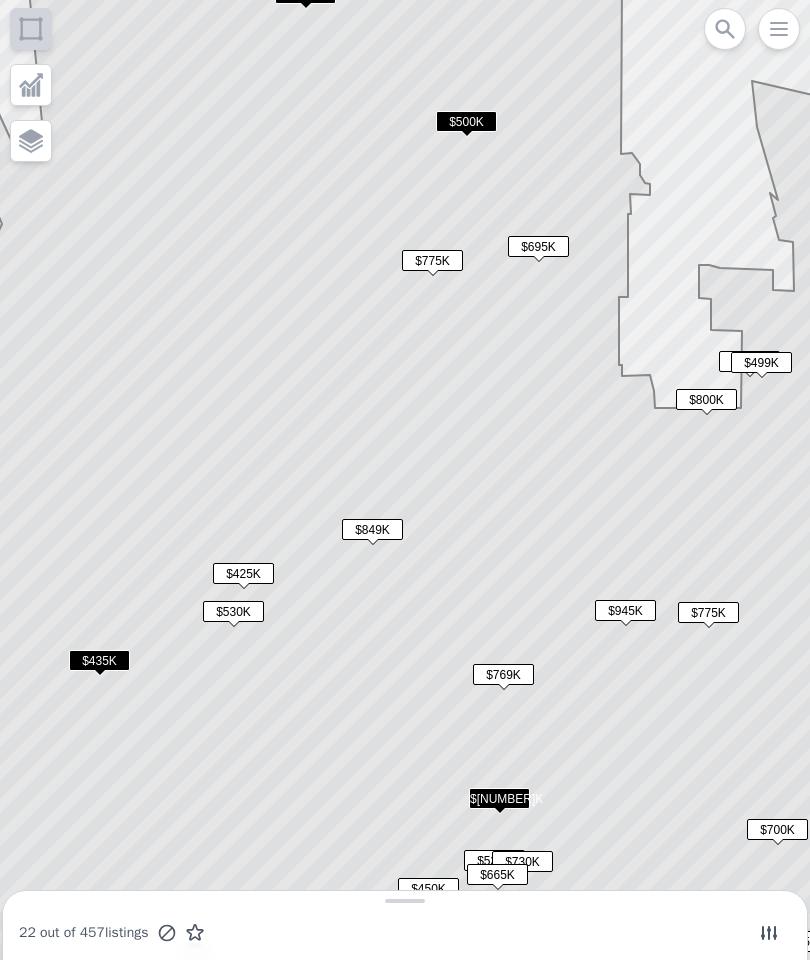 click on "$695K" at bounding box center [538, 246] 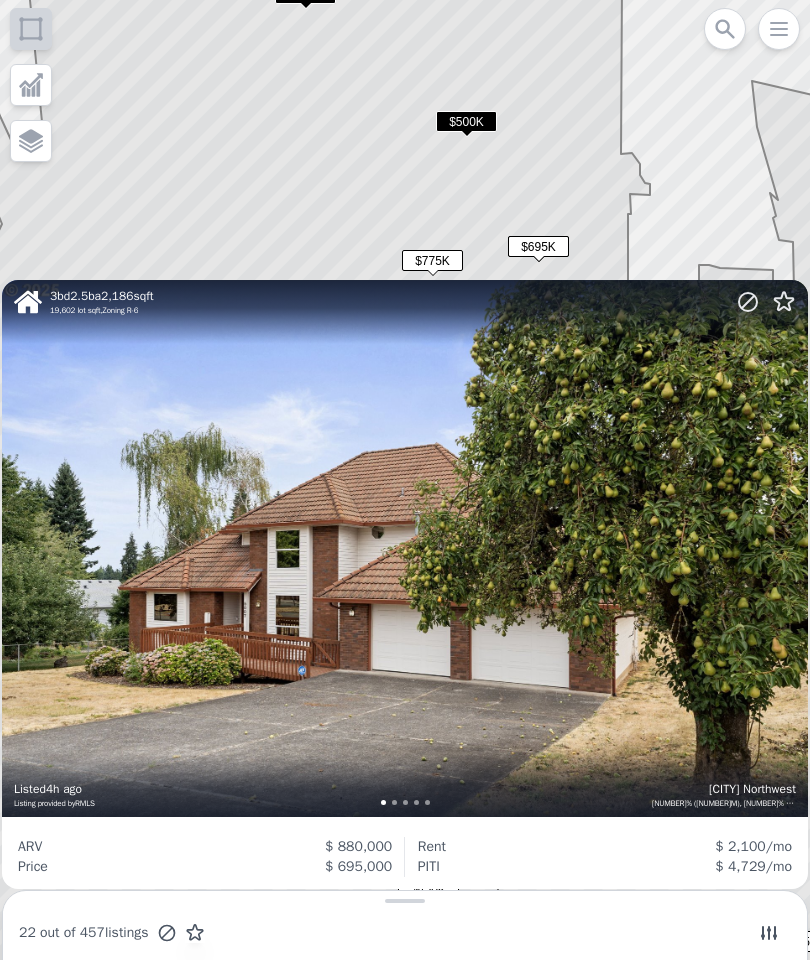 click on "$775K" at bounding box center (432, 260) 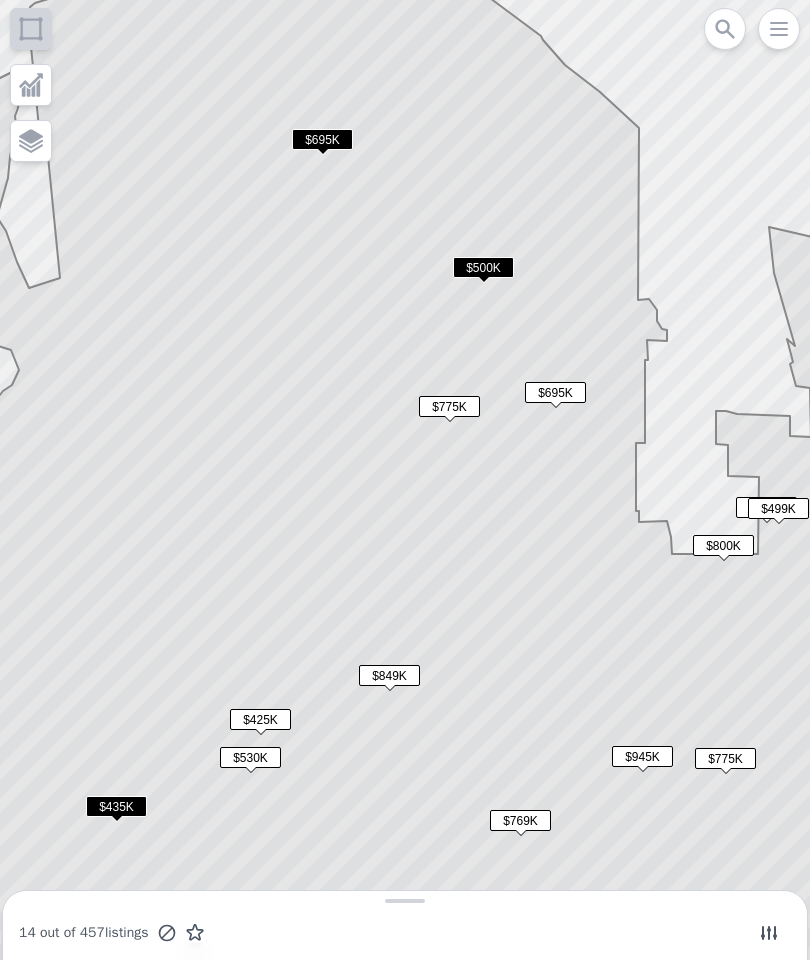 click on "$695K" at bounding box center (322, 139) 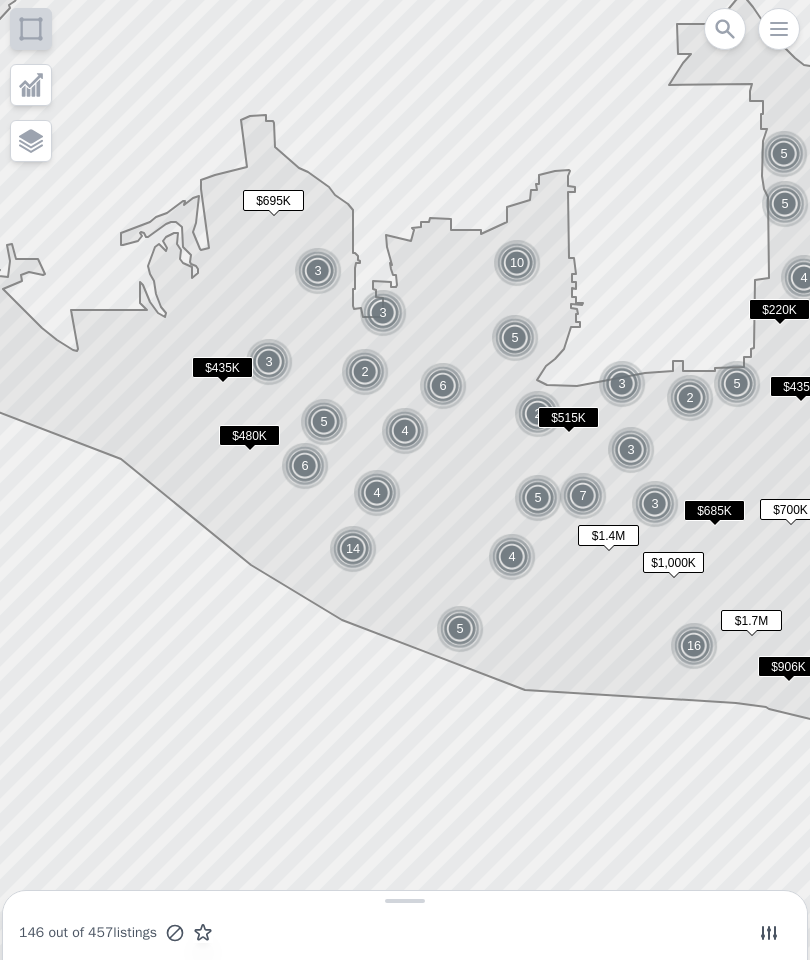 click at bounding box center [365, 372] 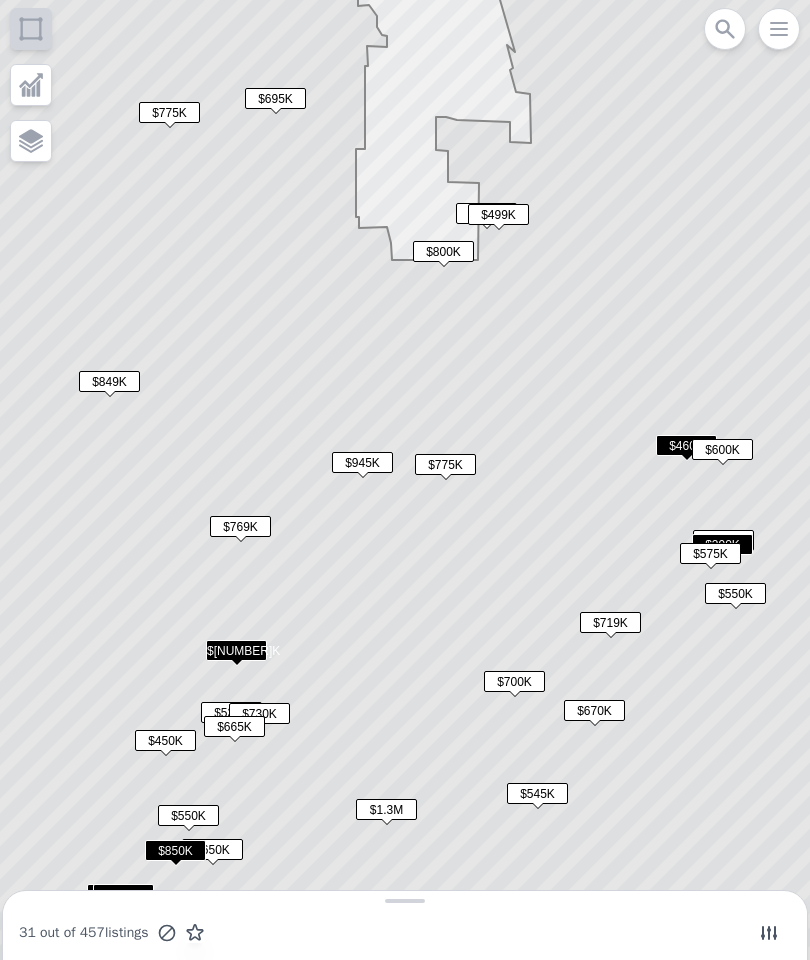 click on "$945K" at bounding box center [362, 462] 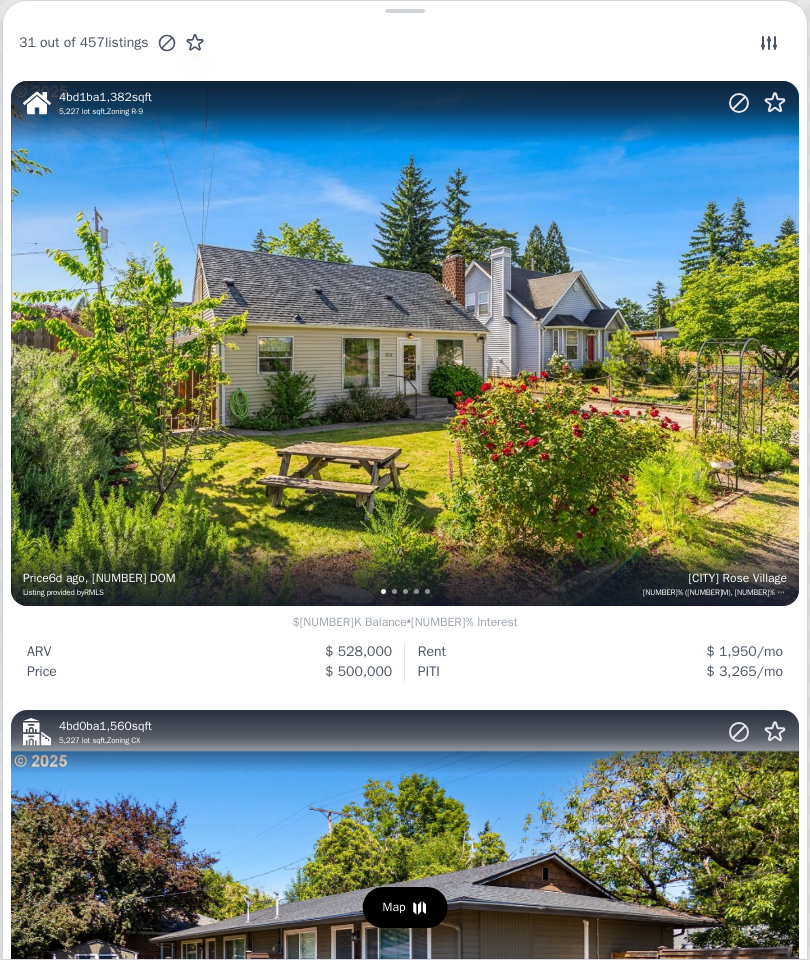 scroll, scrollTop: 0, scrollLeft: 0, axis: both 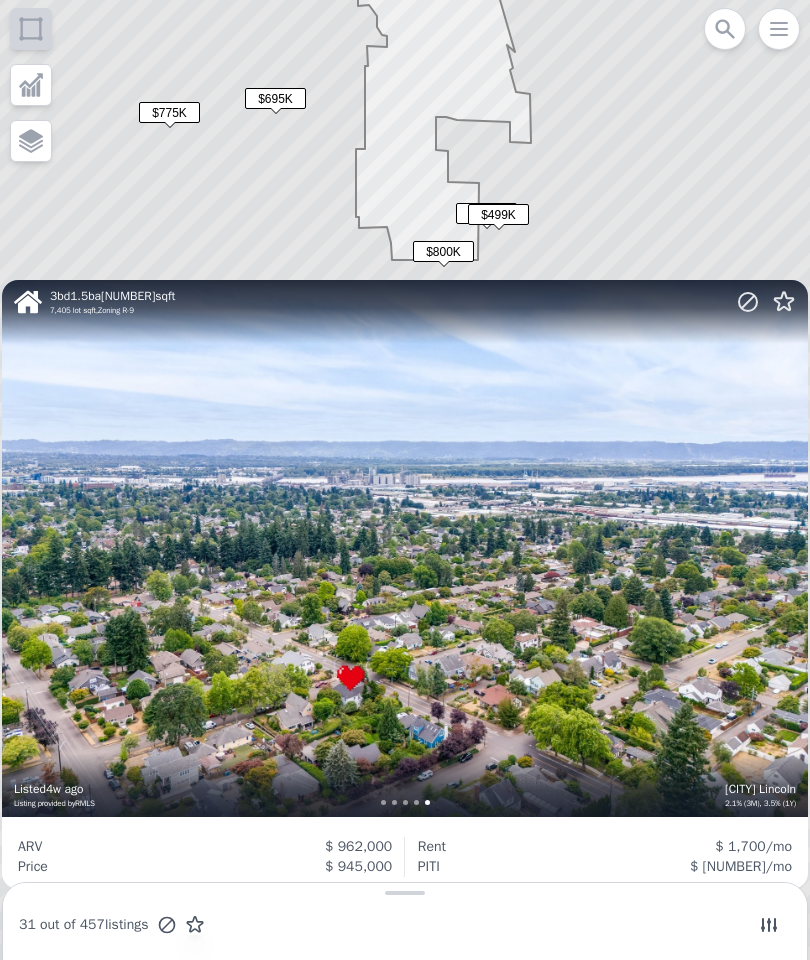 click 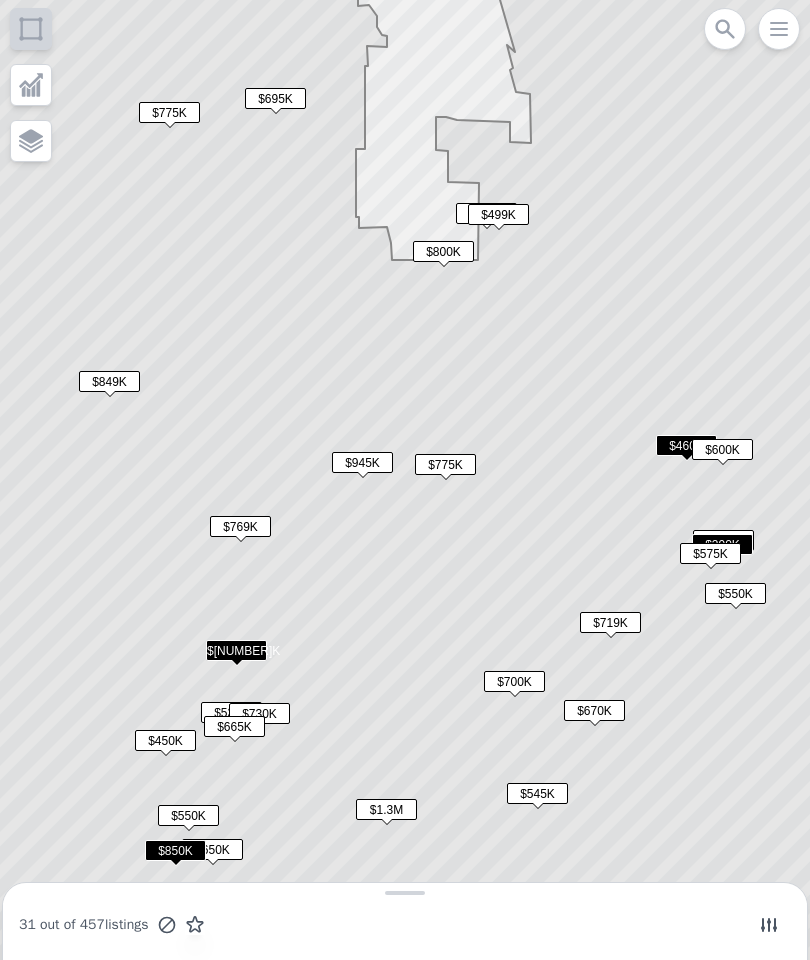 click on "$775K" at bounding box center [445, 464] 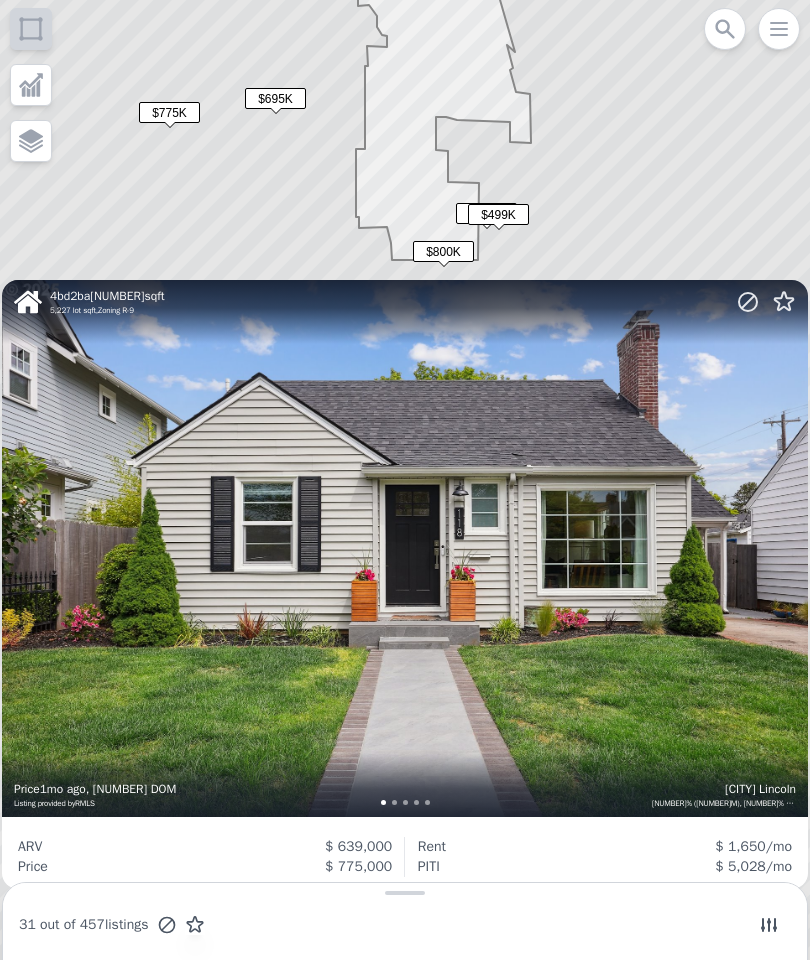 click on "$800K" at bounding box center (443, 251) 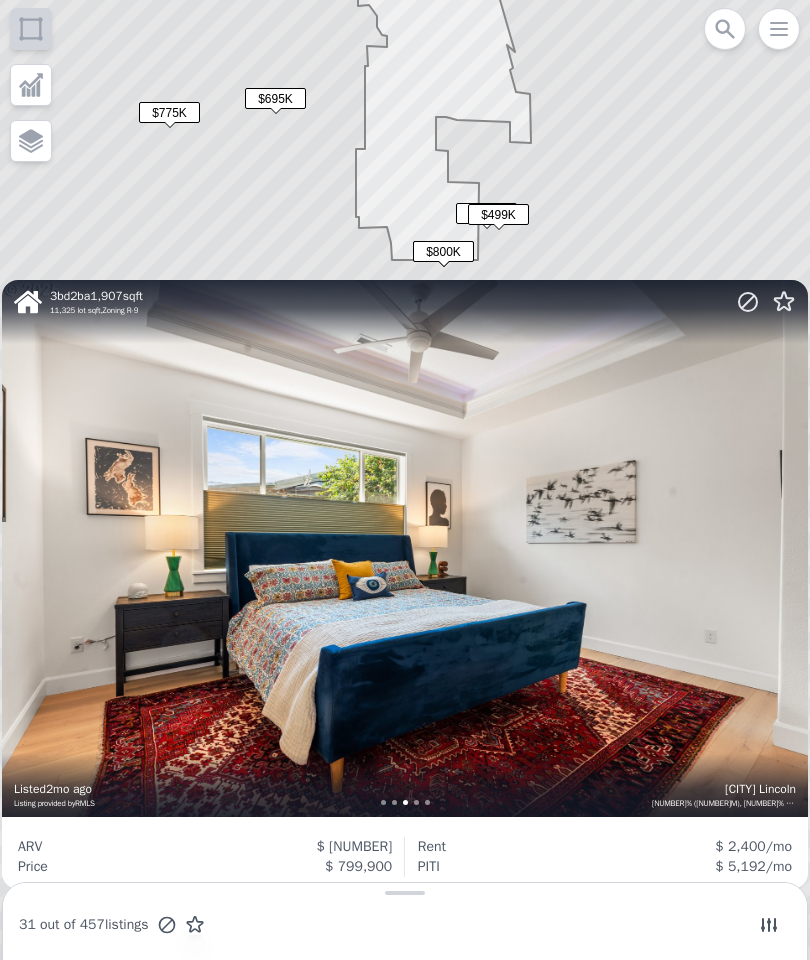 click on "$ [NUMBER]" at bounding box center [217, 847] 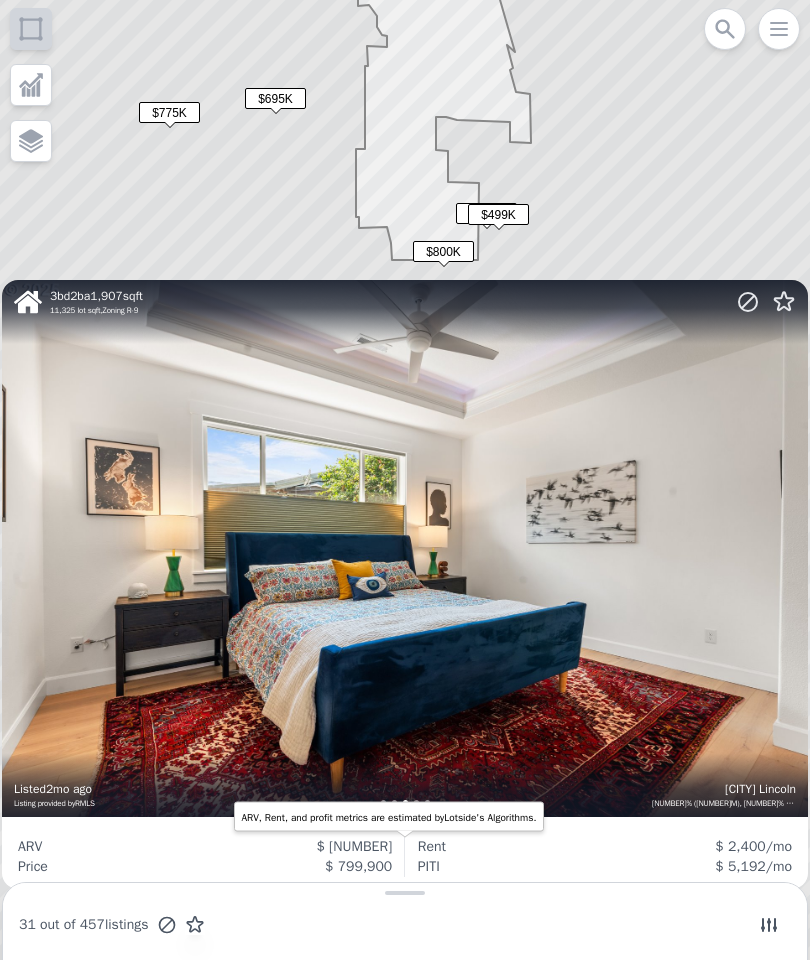 click 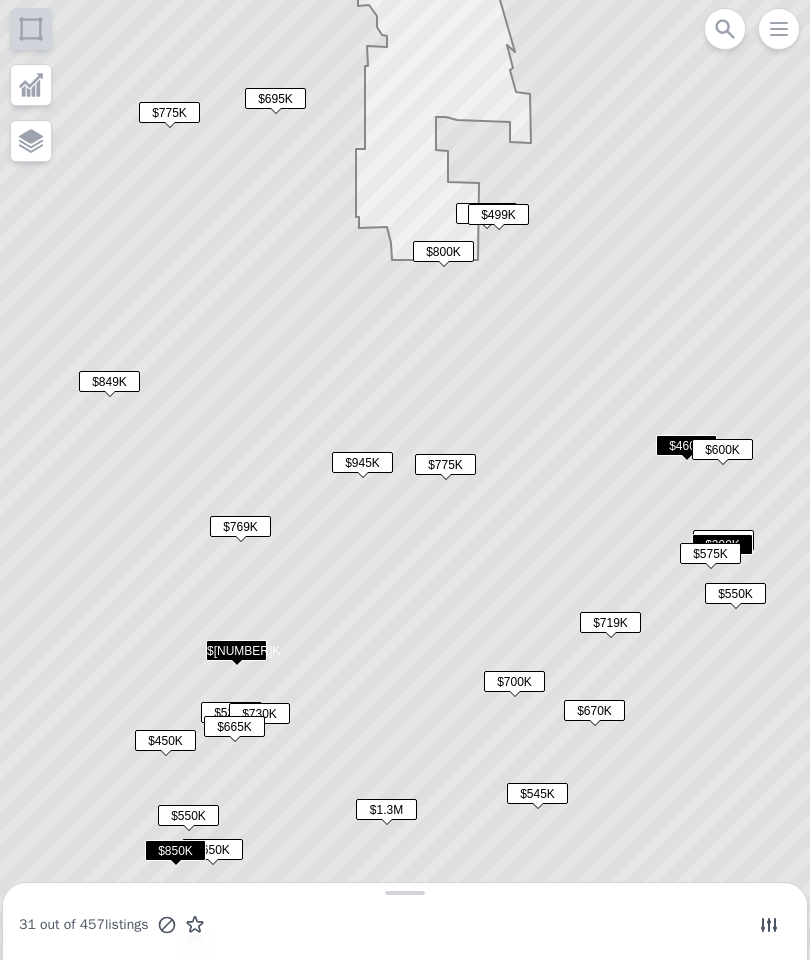 click on "$945K" at bounding box center [362, 462] 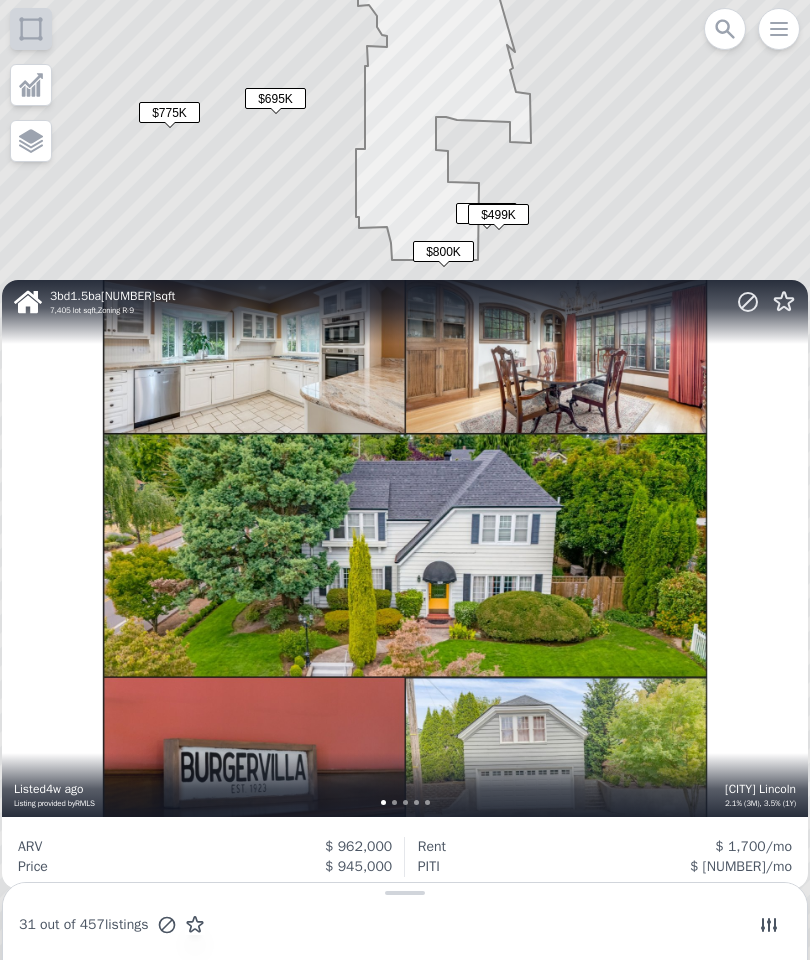 click on "$695K" at bounding box center [275, 98] 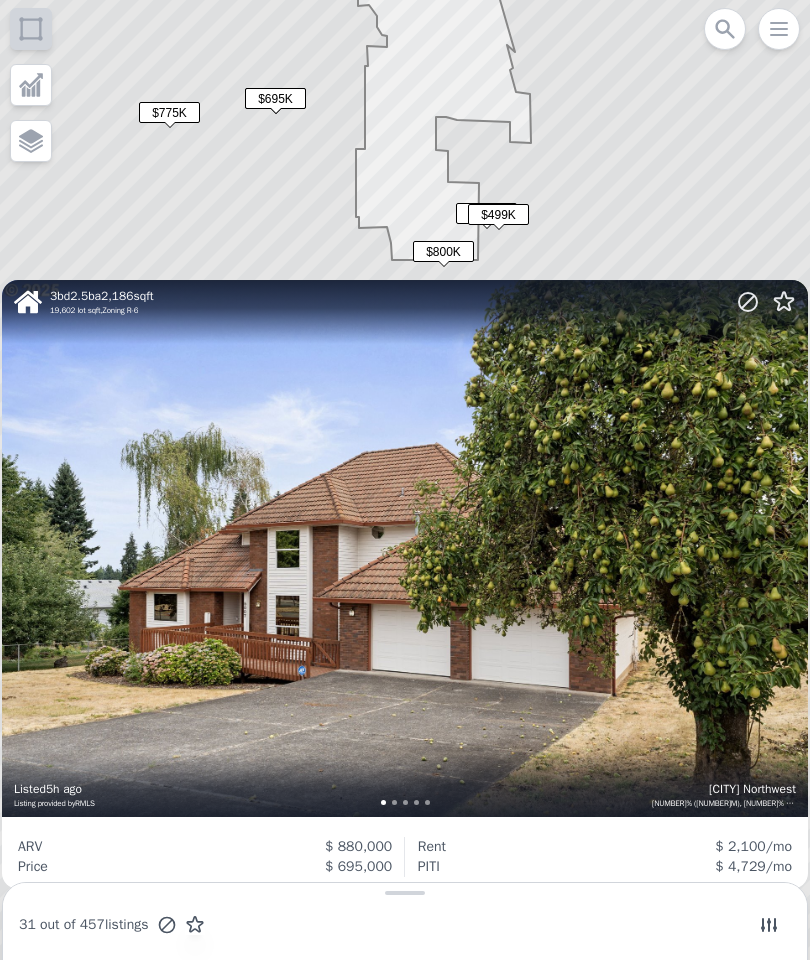 click on "$775K" at bounding box center (169, 116) 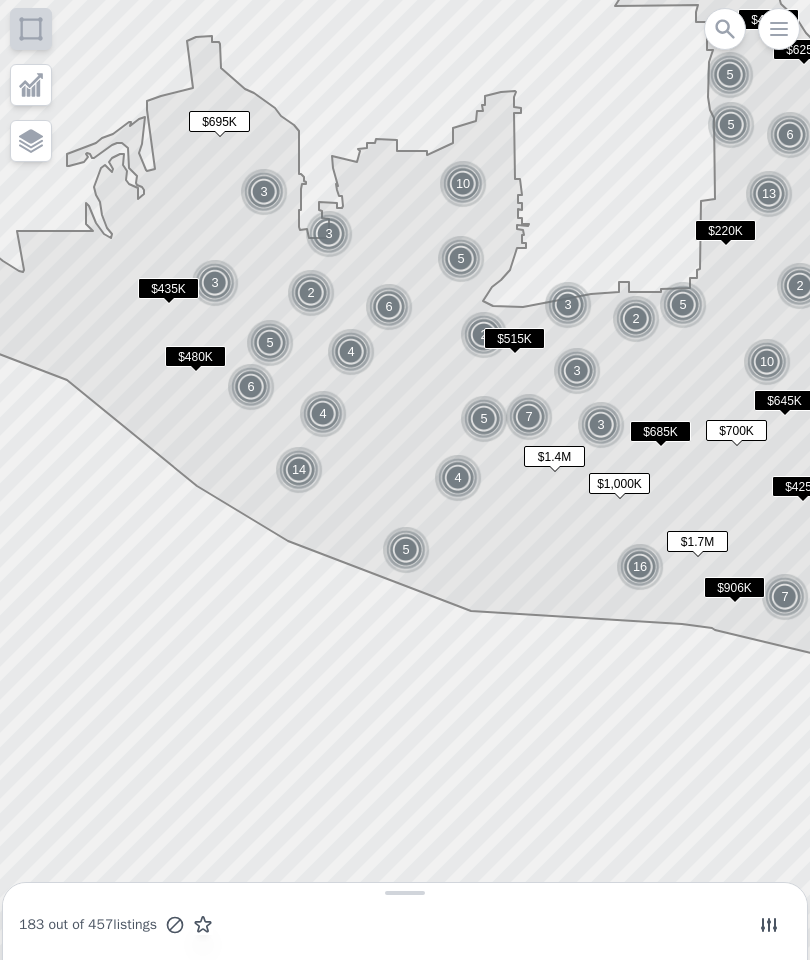 click at bounding box center [389, 307] 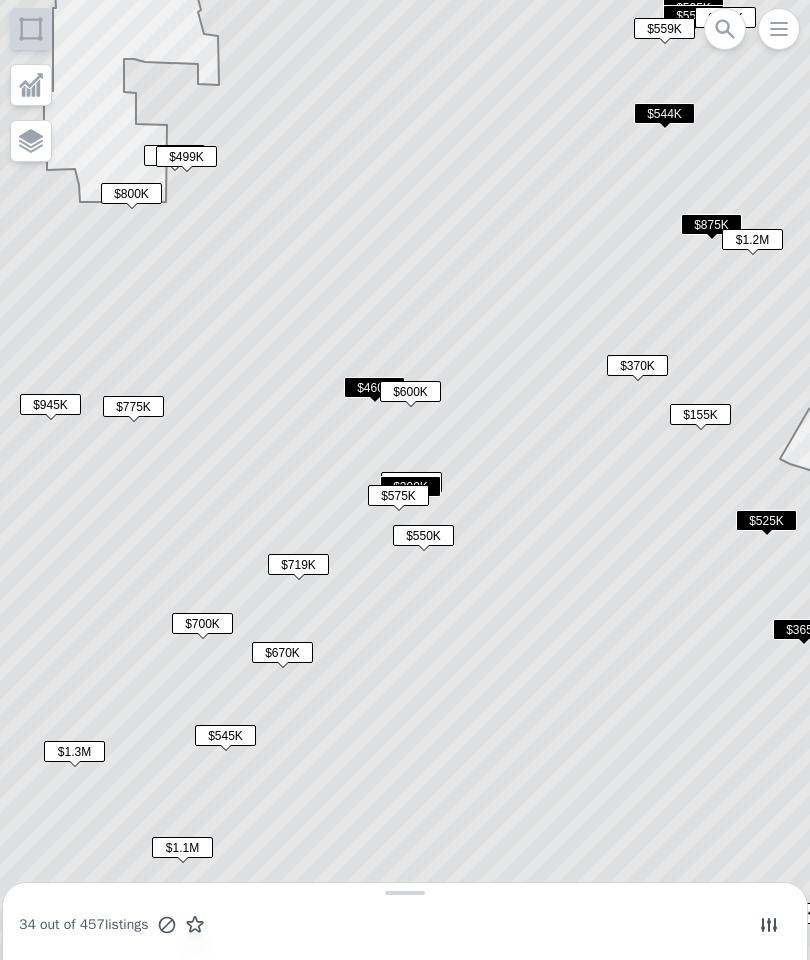 click on "$460K" at bounding box center [374, 387] 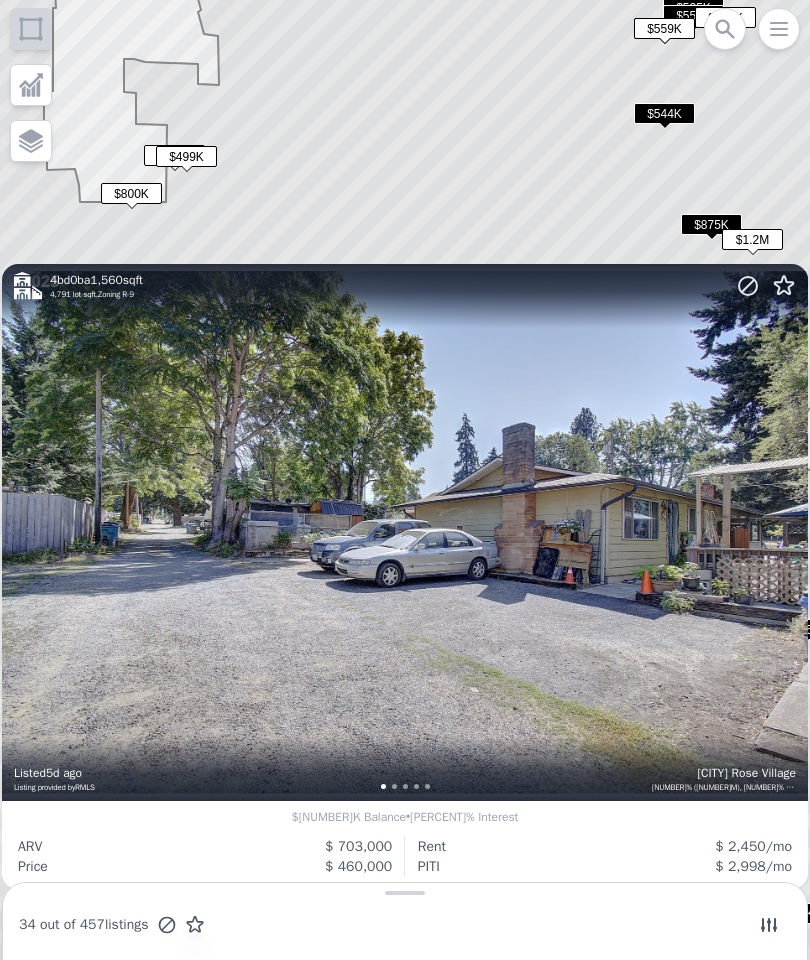 click on "$800K" at bounding box center [131, 197] 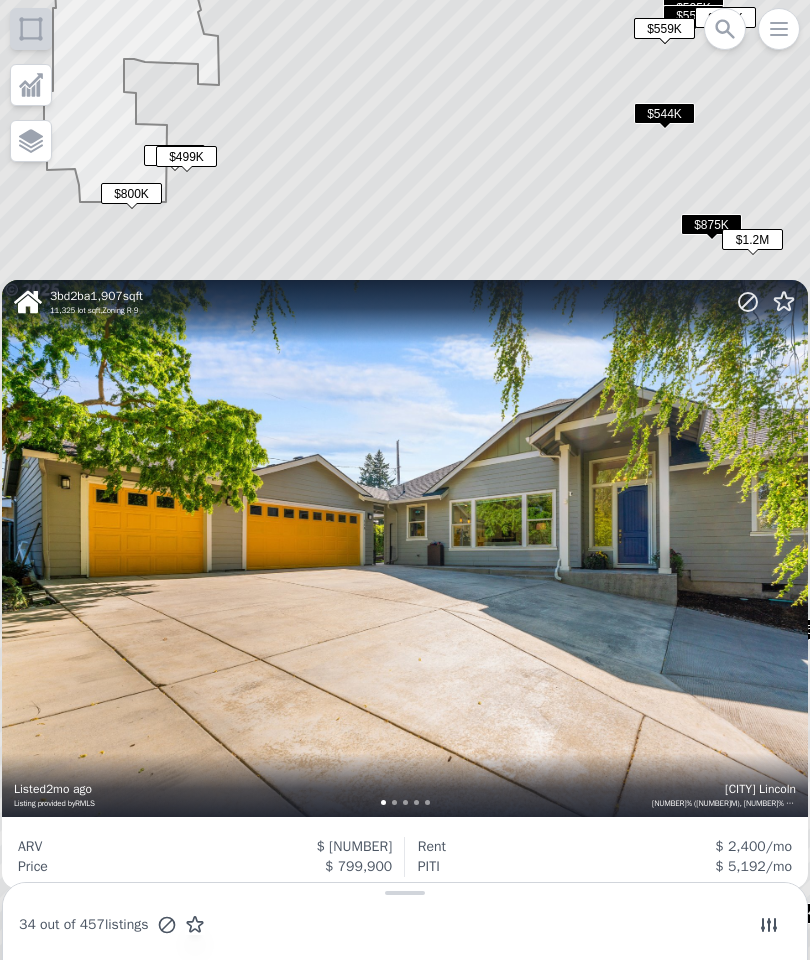 click on "$499K" at bounding box center (186, 156) 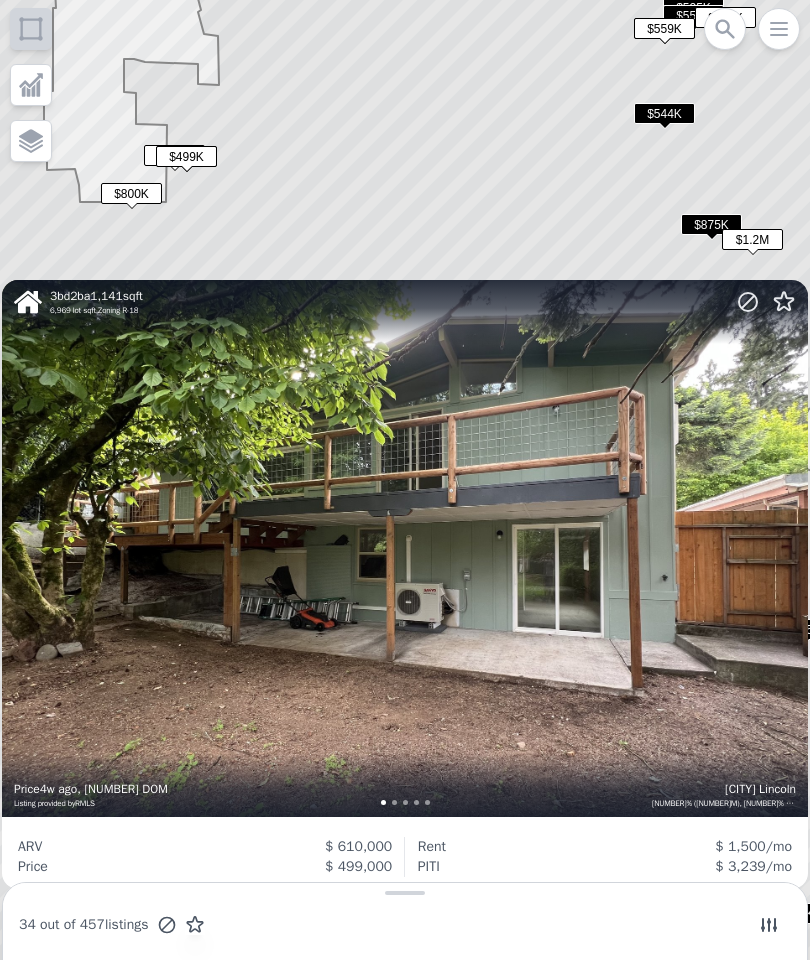 click on "$544K" at bounding box center (664, 113) 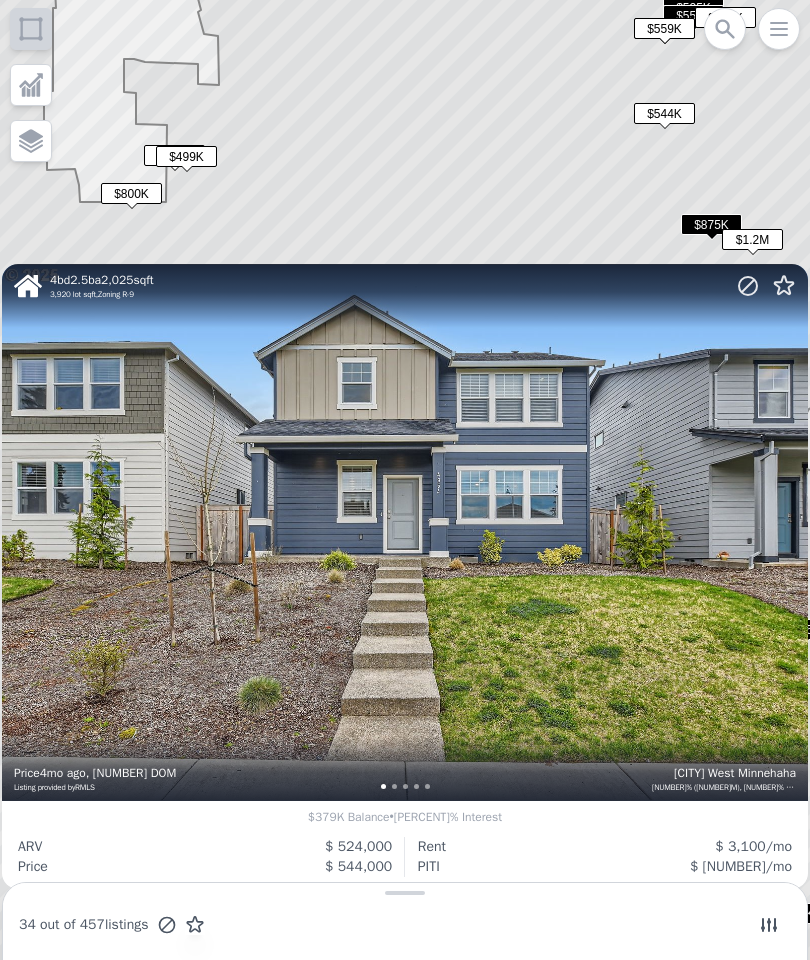 click on "$875K" at bounding box center (711, 224) 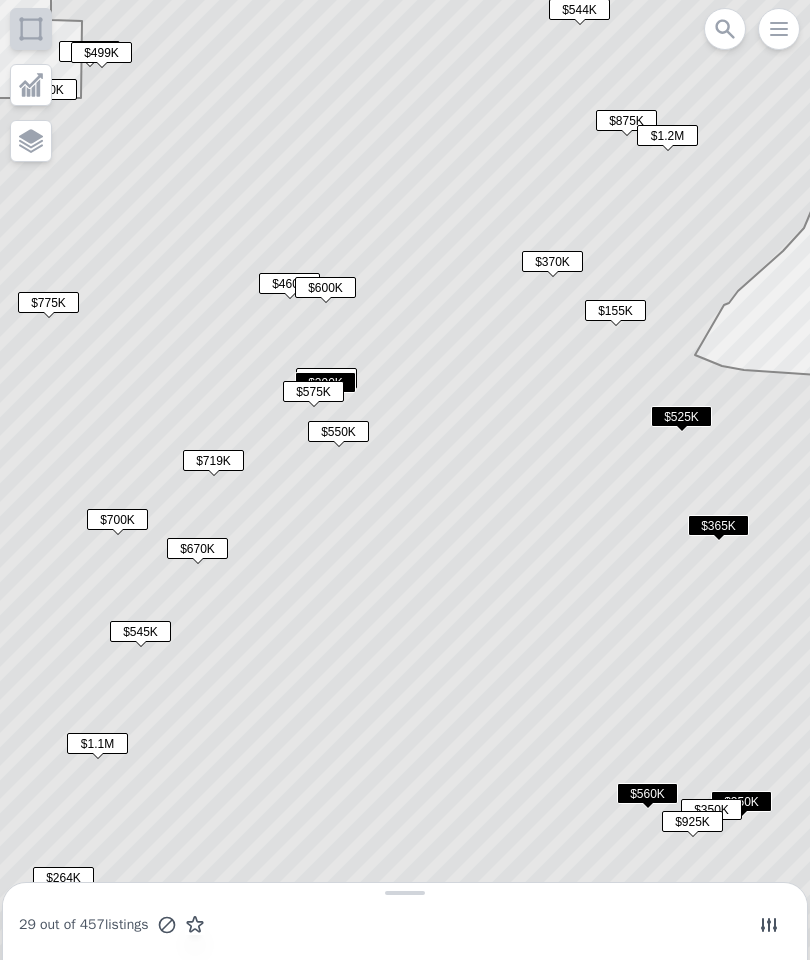 click on "$875K" at bounding box center [626, 124] 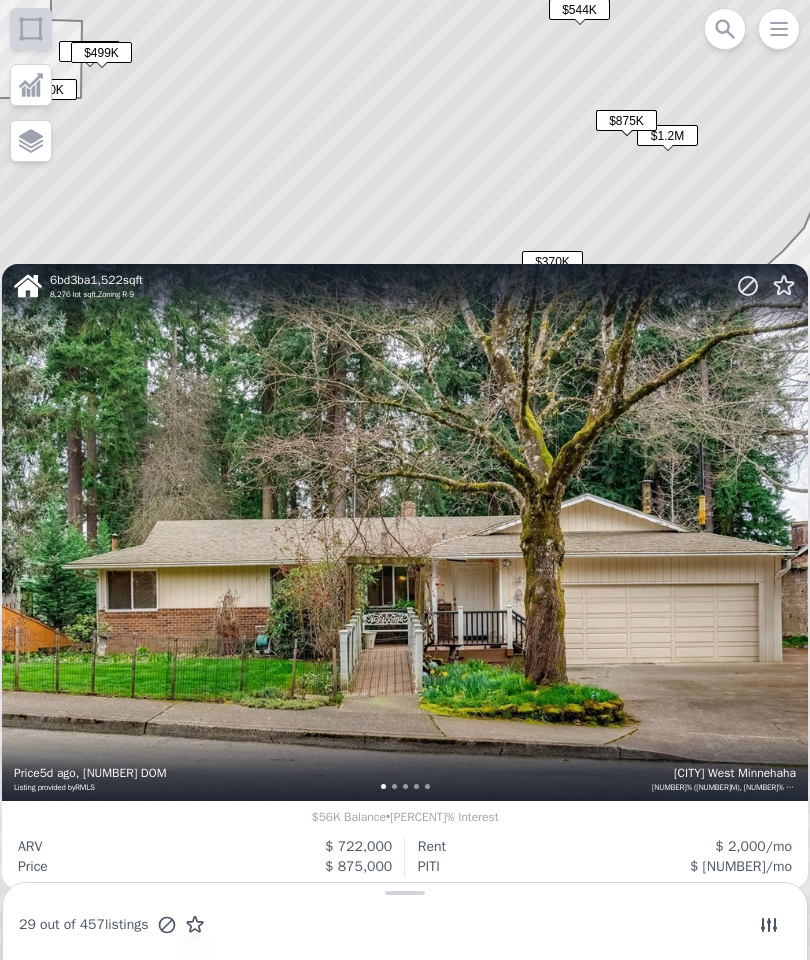 click on "$875K" at bounding box center (626, 120) 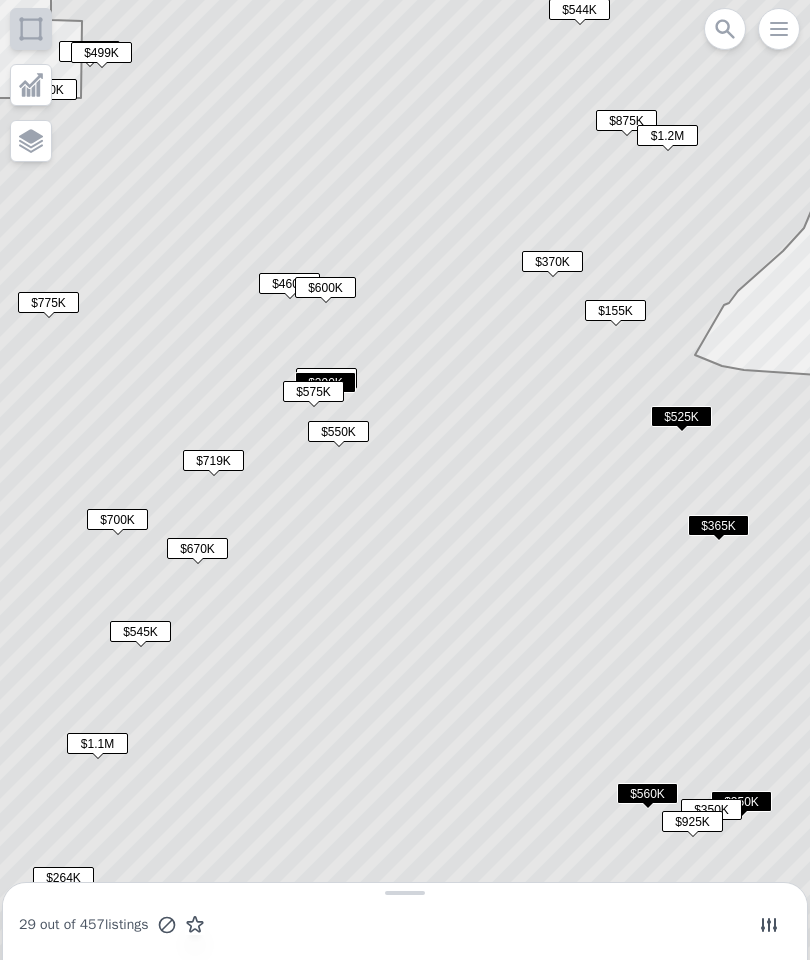 click on "$1.2M" at bounding box center (667, 139) 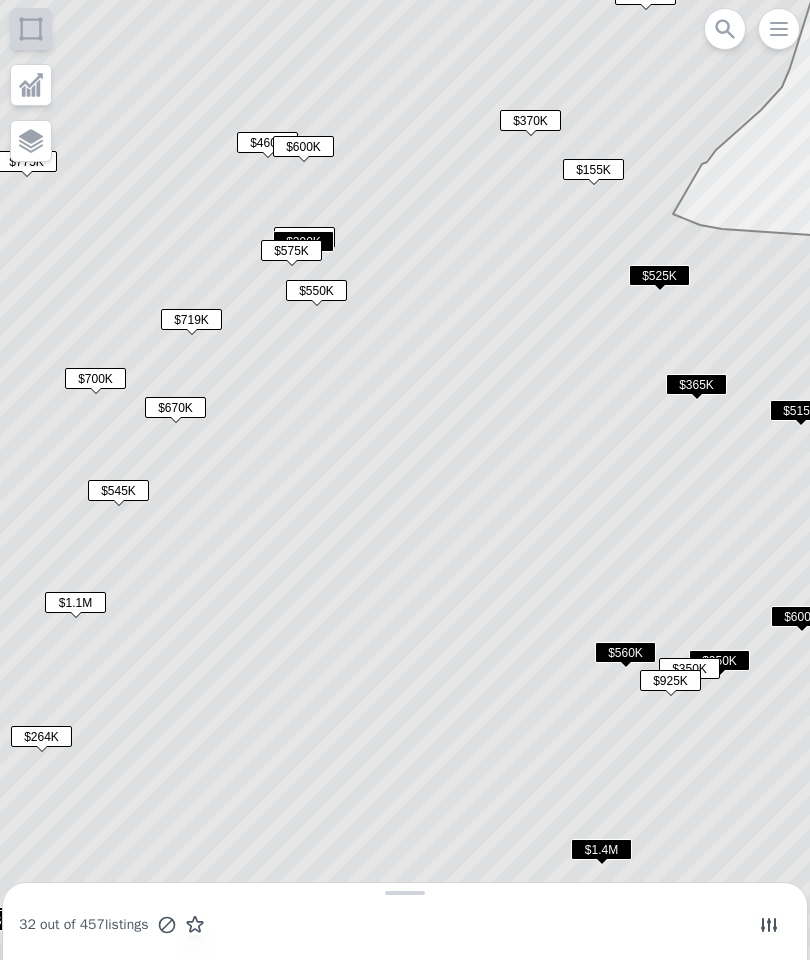 click on "$550K" at bounding box center (316, 290) 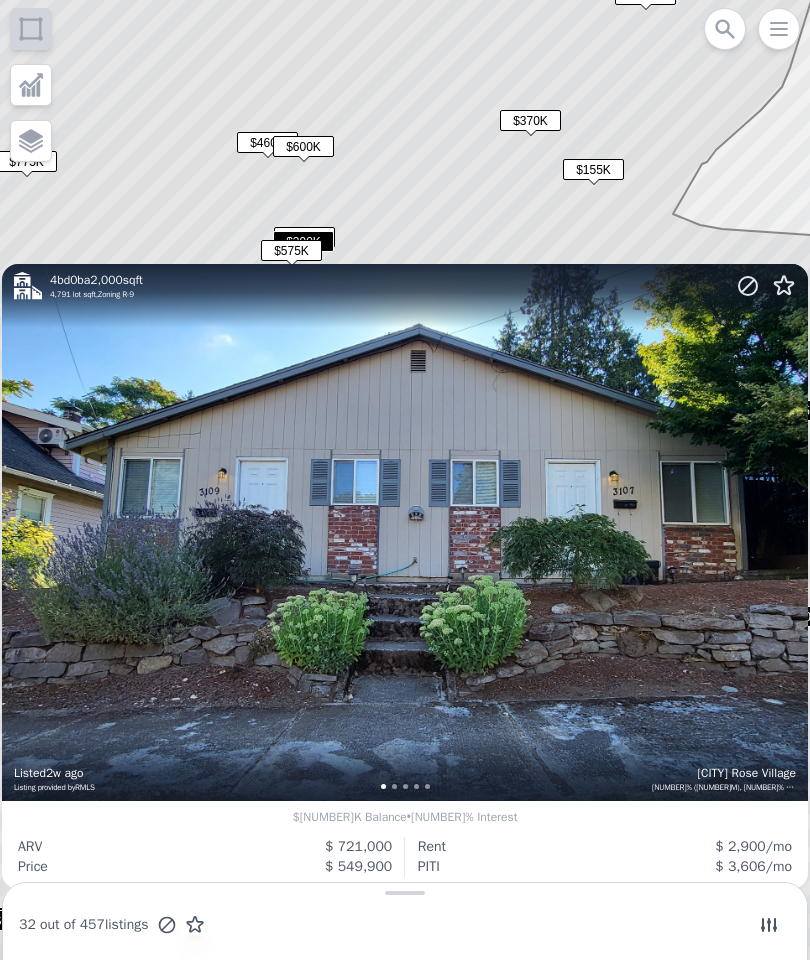click on "$155K" at bounding box center (593, 173) 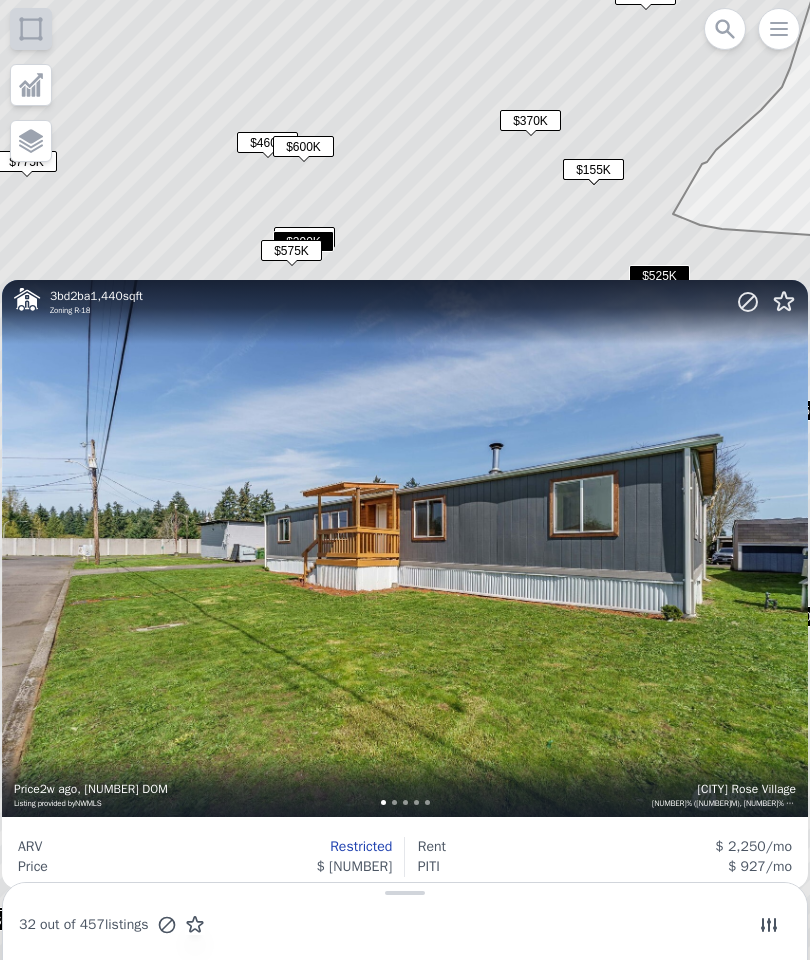 click 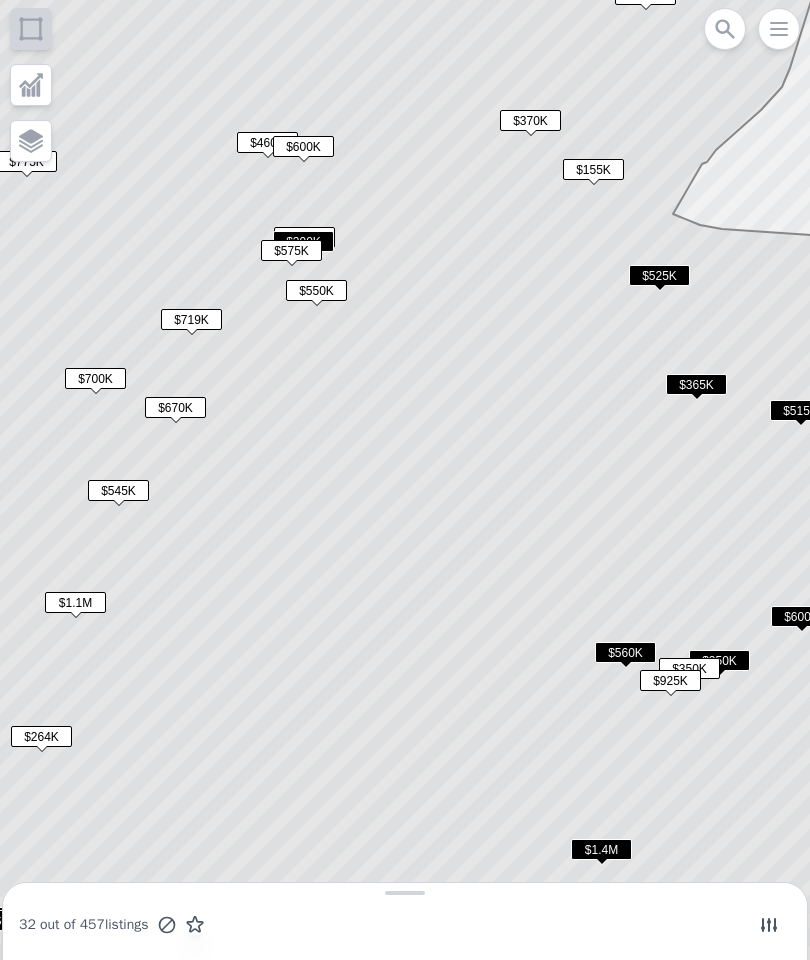 click on "$365K" at bounding box center (696, 384) 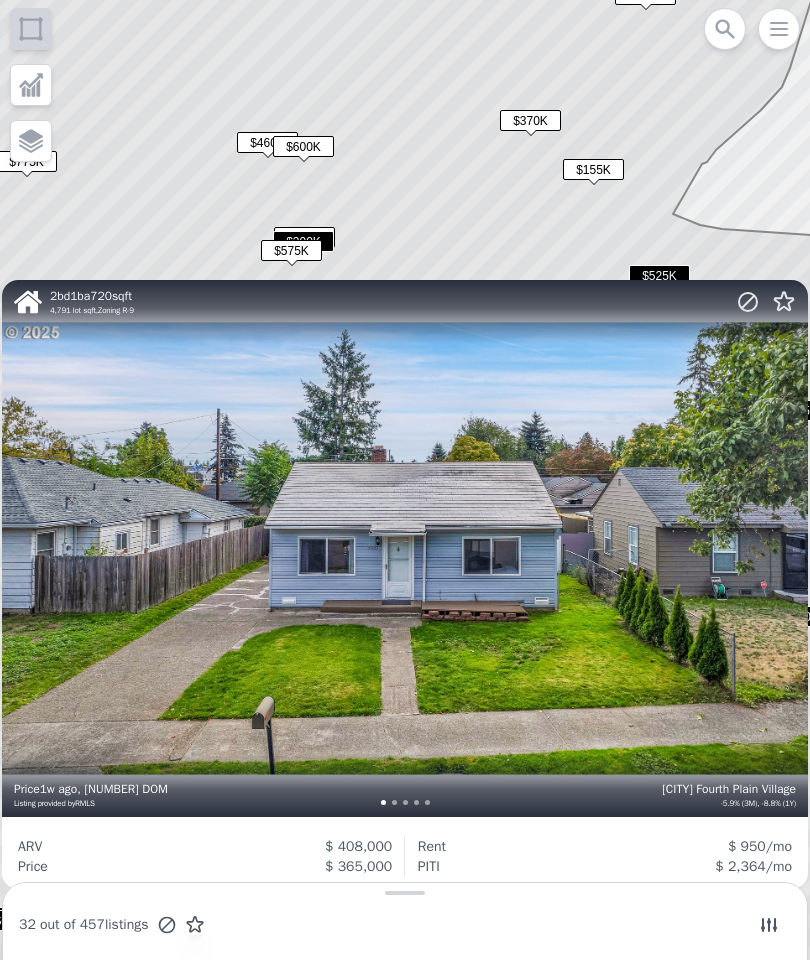 click 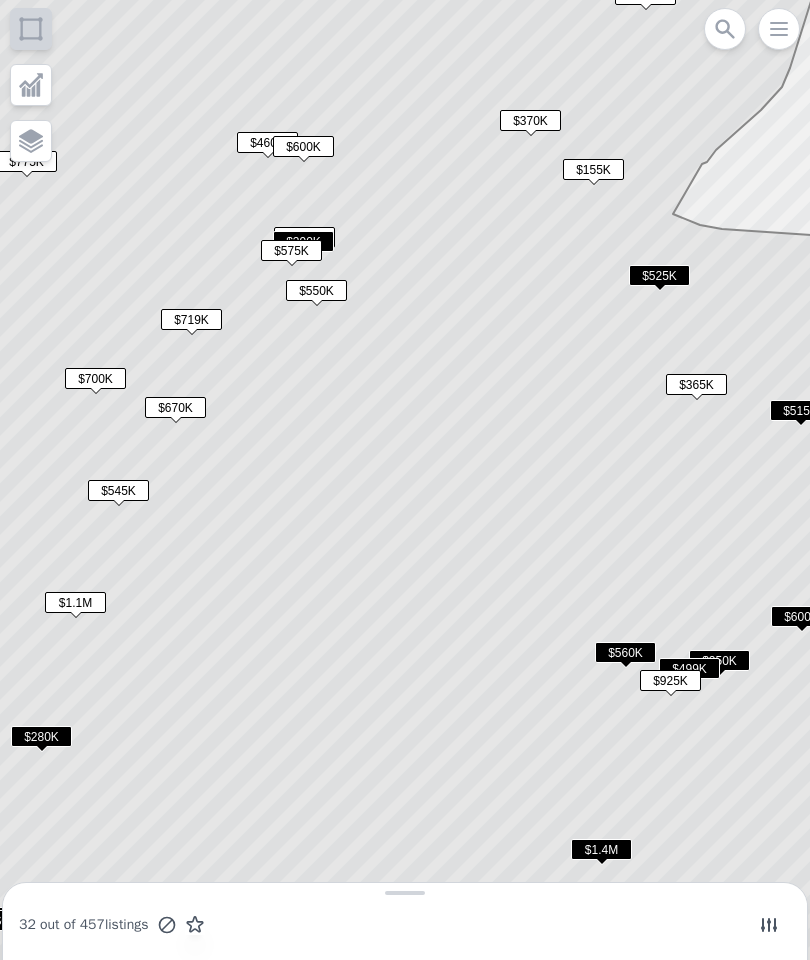 click on "$515K" at bounding box center (800, 414) 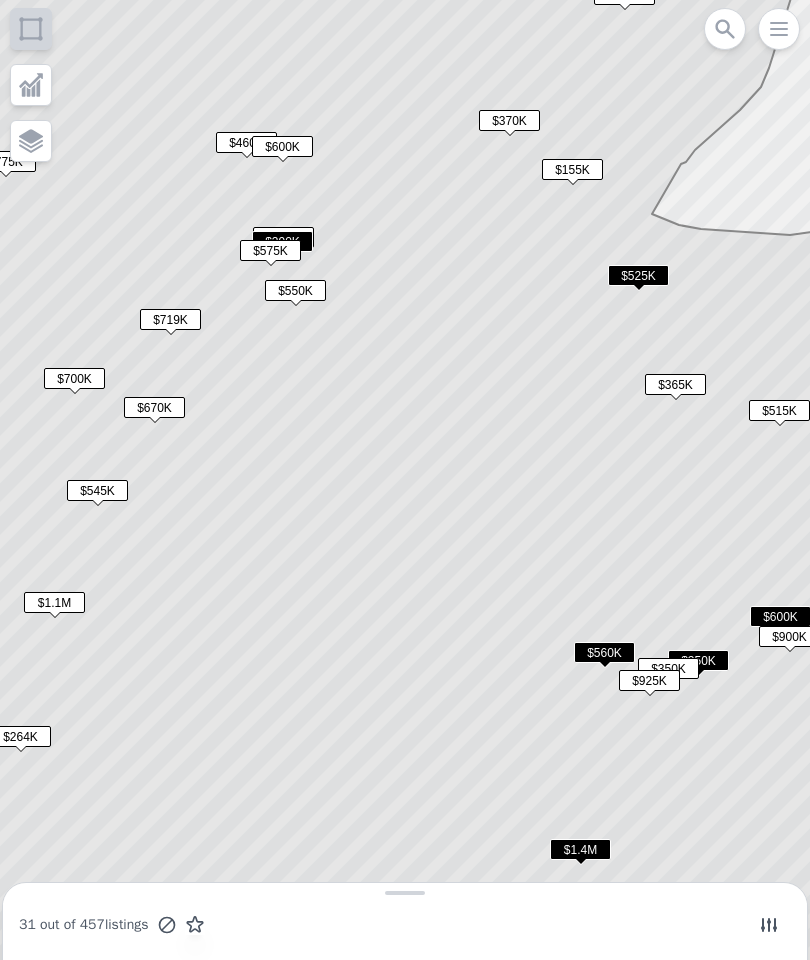 click on "$515K" at bounding box center (779, 410) 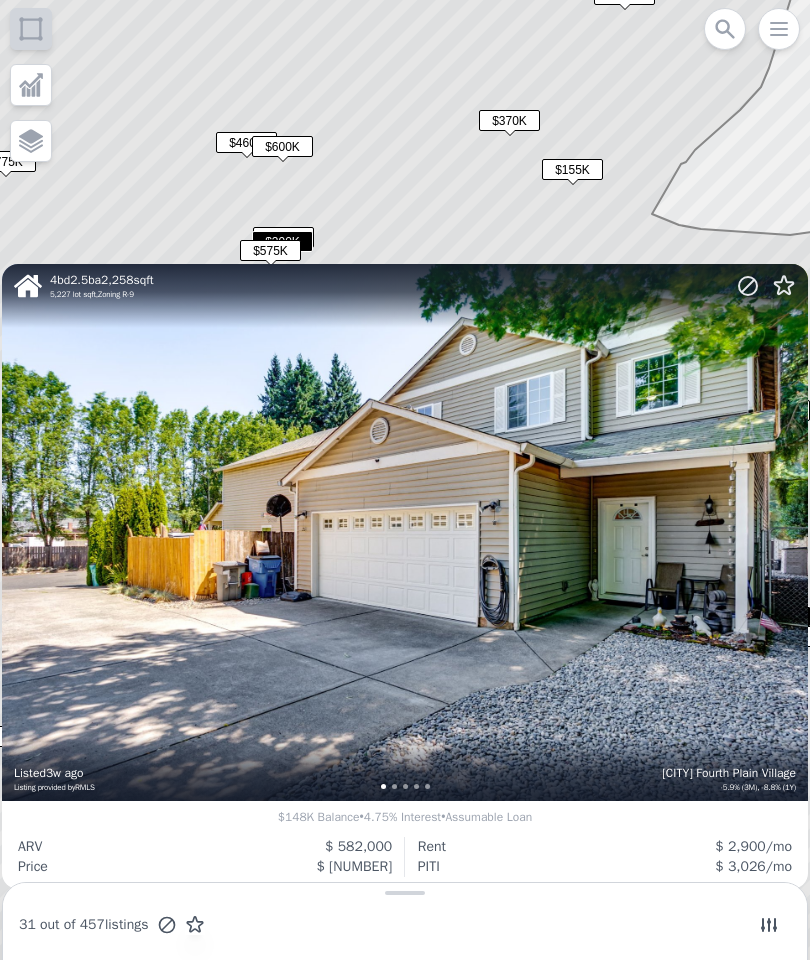 click 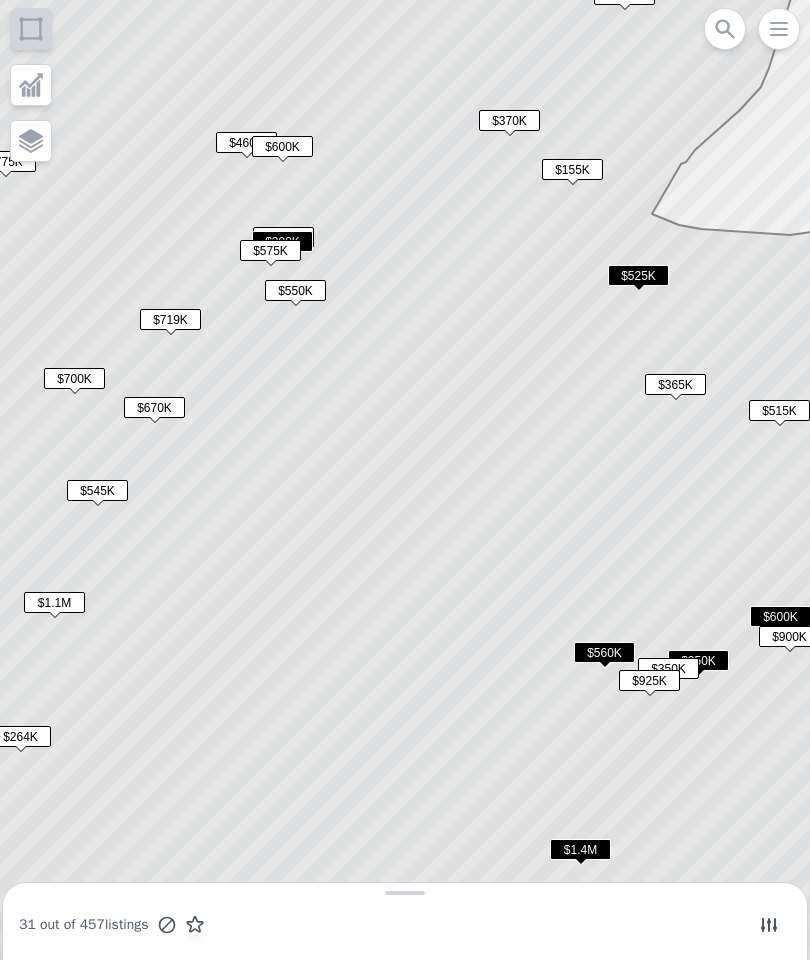 click on "$525K" at bounding box center (638, 275) 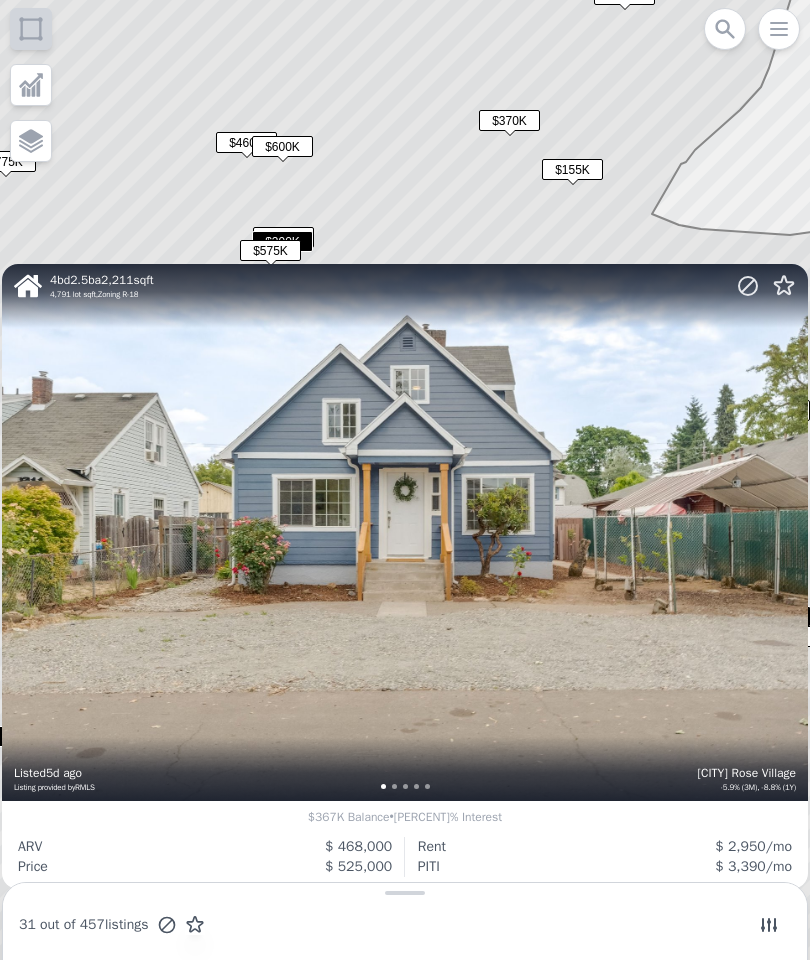 click 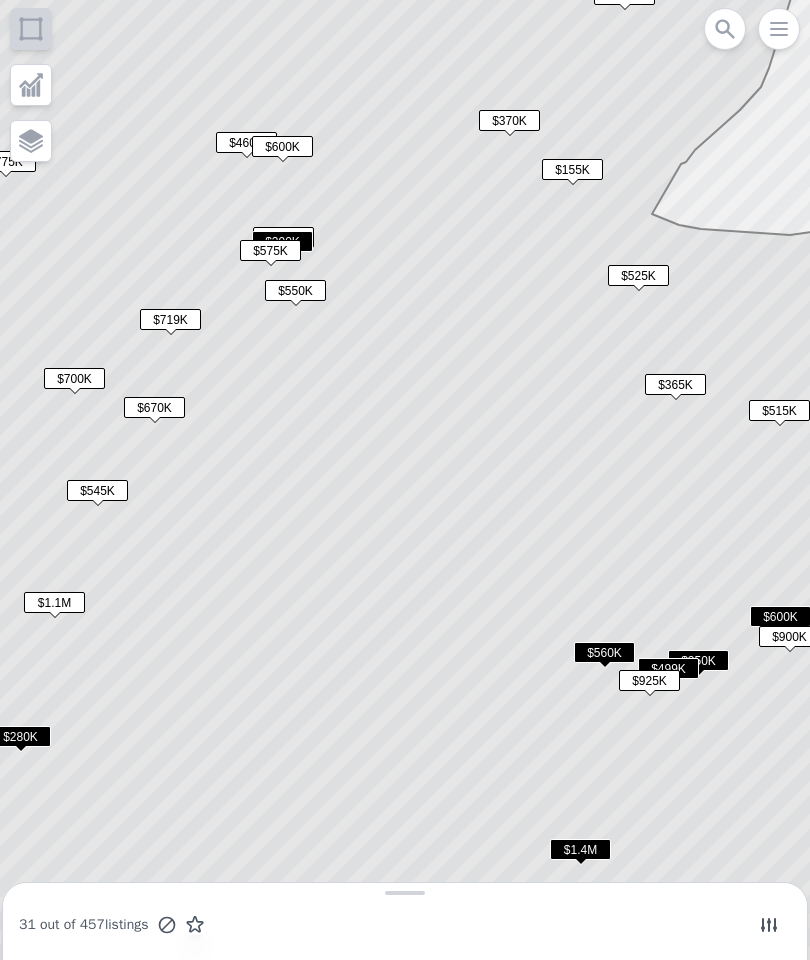 click on "$600K" at bounding box center (780, 616) 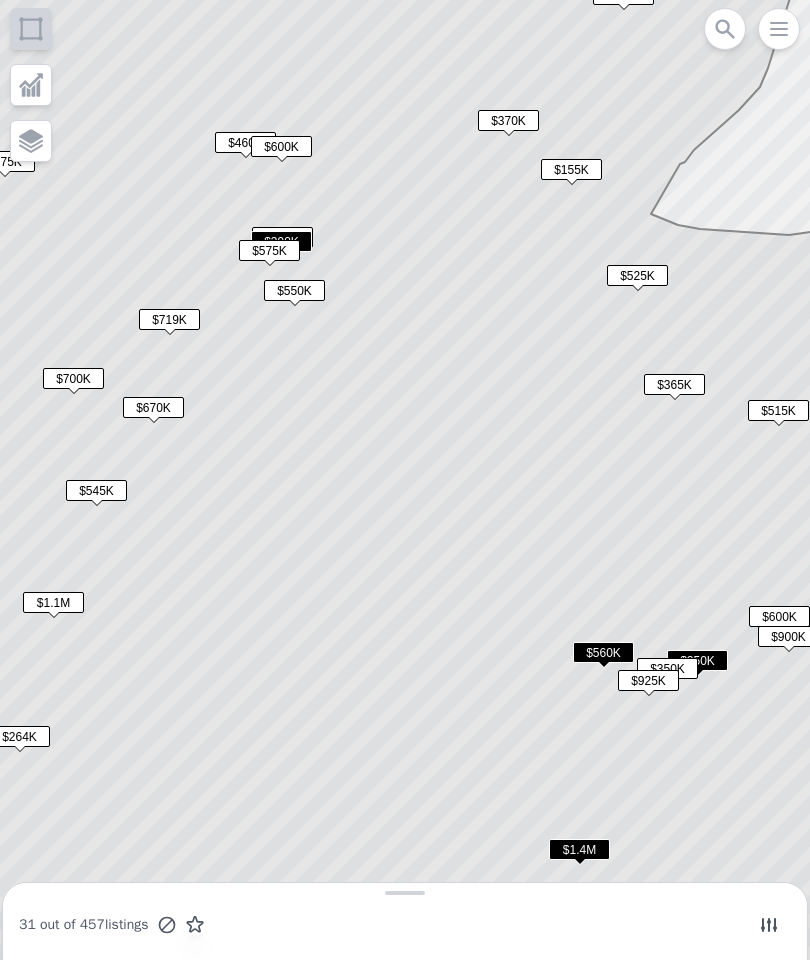 click on "$350K" at bounding box center (697, 660) 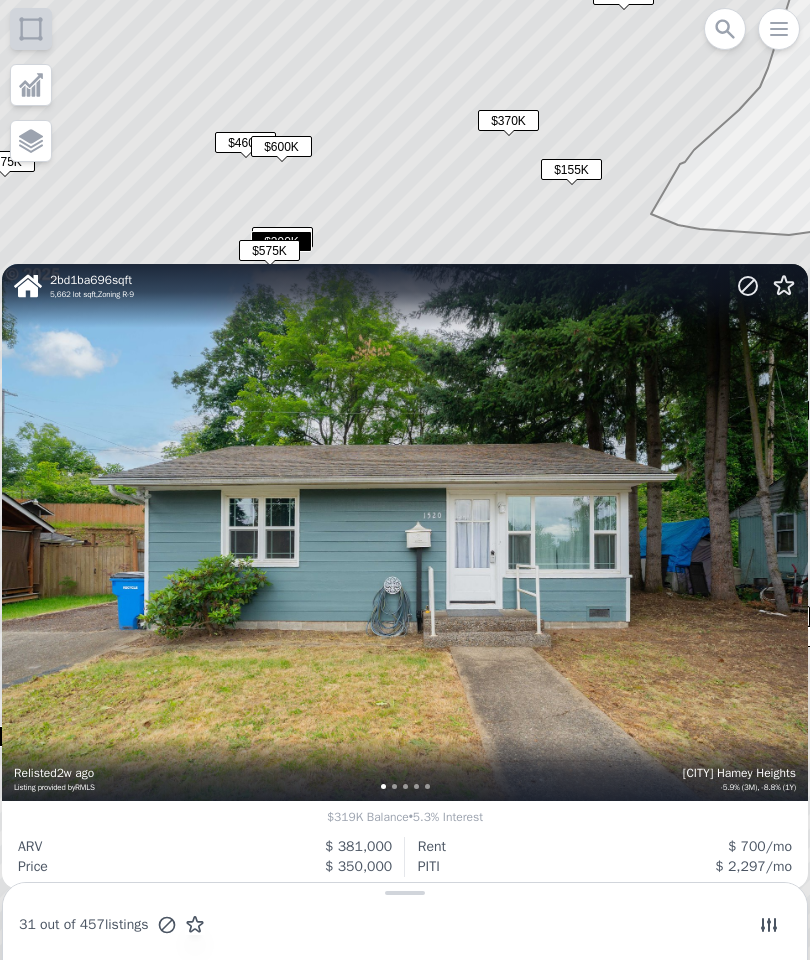 click 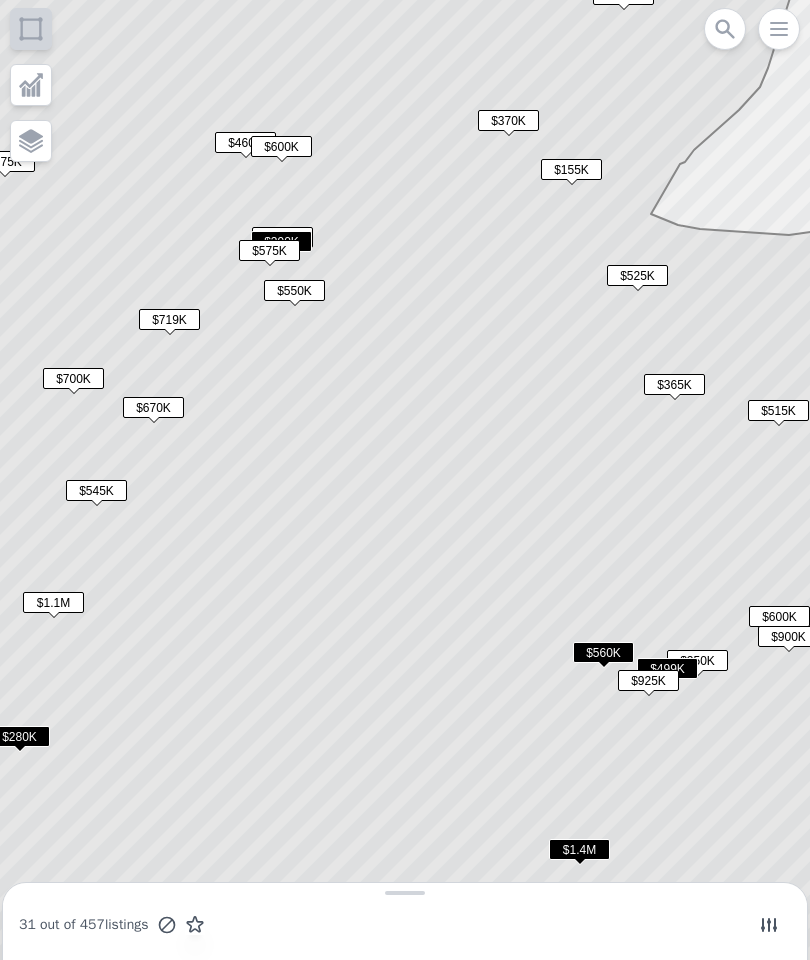 click on "$600K" at bounding box center (779, 616) 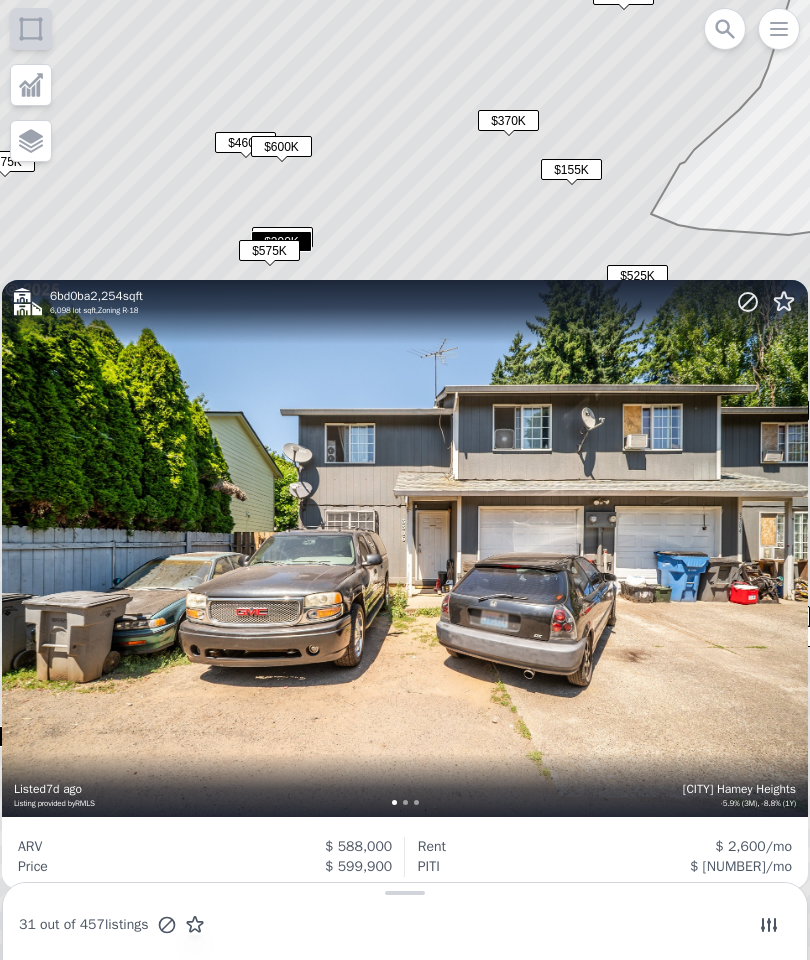 click 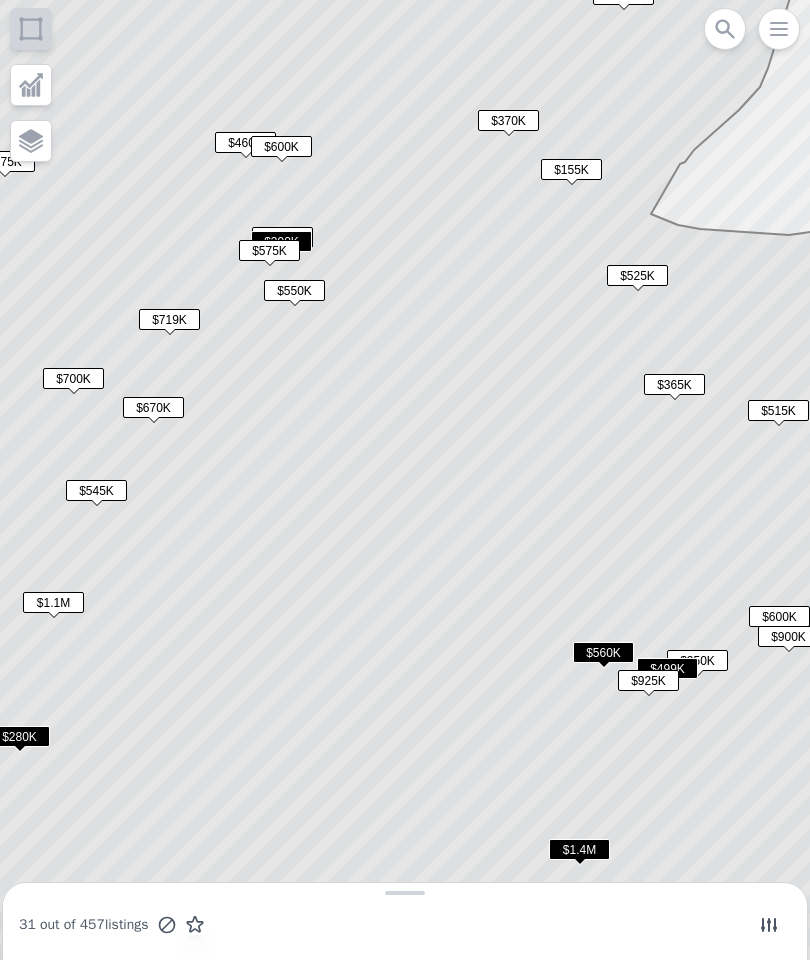 click on "$900K" at bounding box center (788, 636) 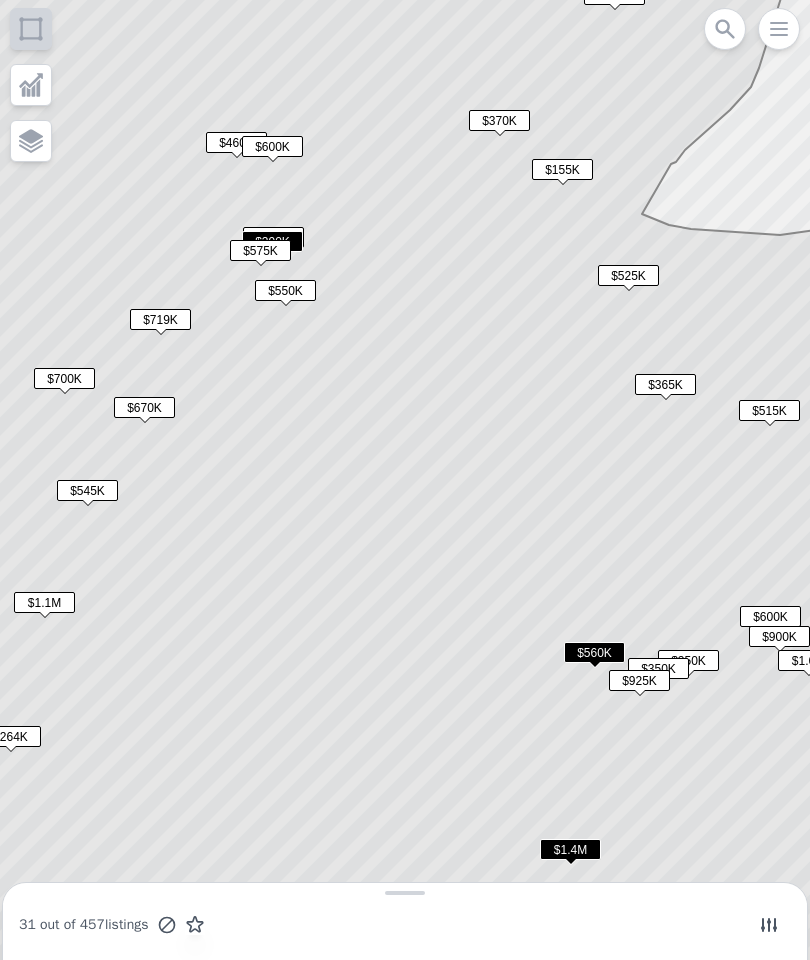 click on "$900K" at bounding box center [779, 636] 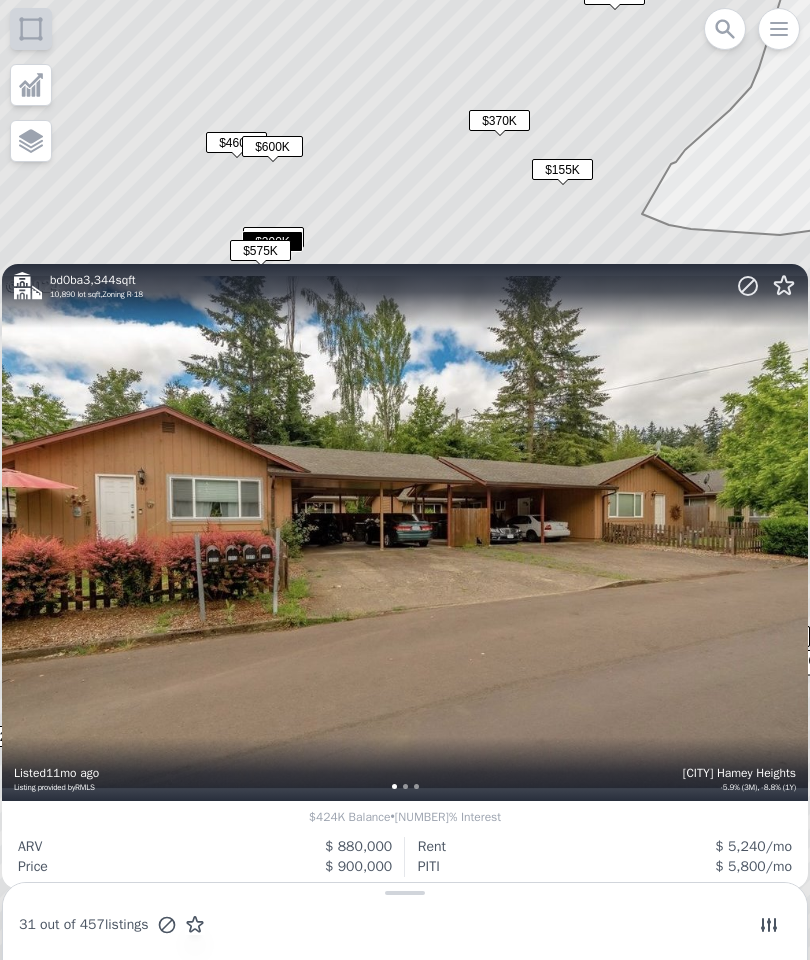 click 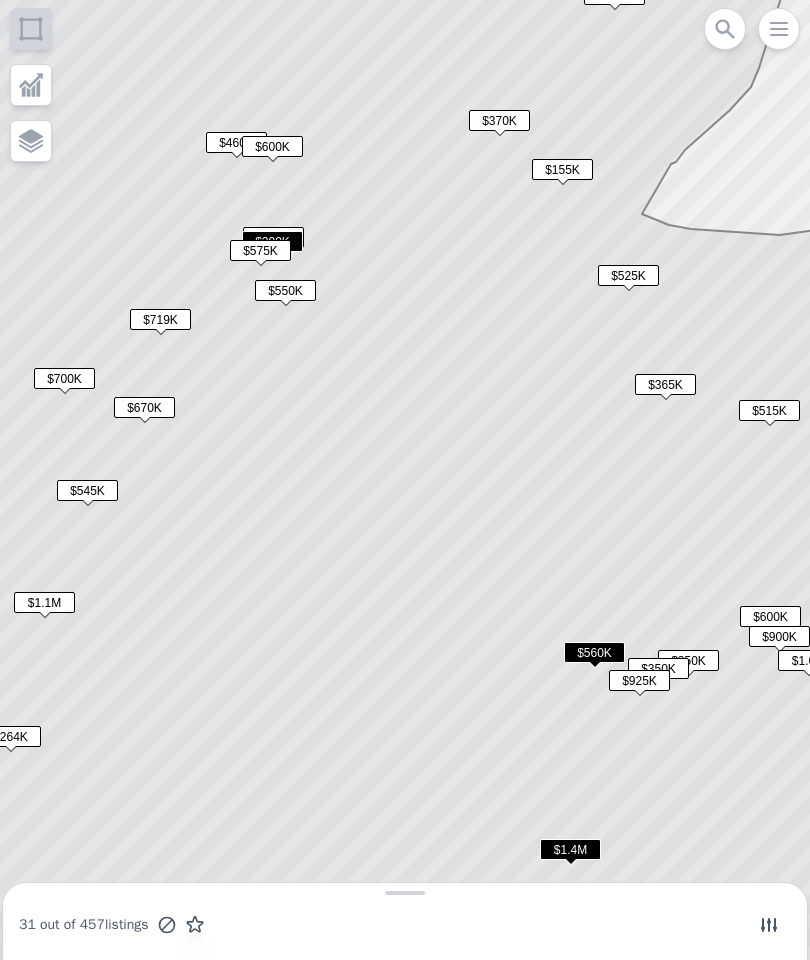 click on "$1.6M" at bounding box center (808, 660) 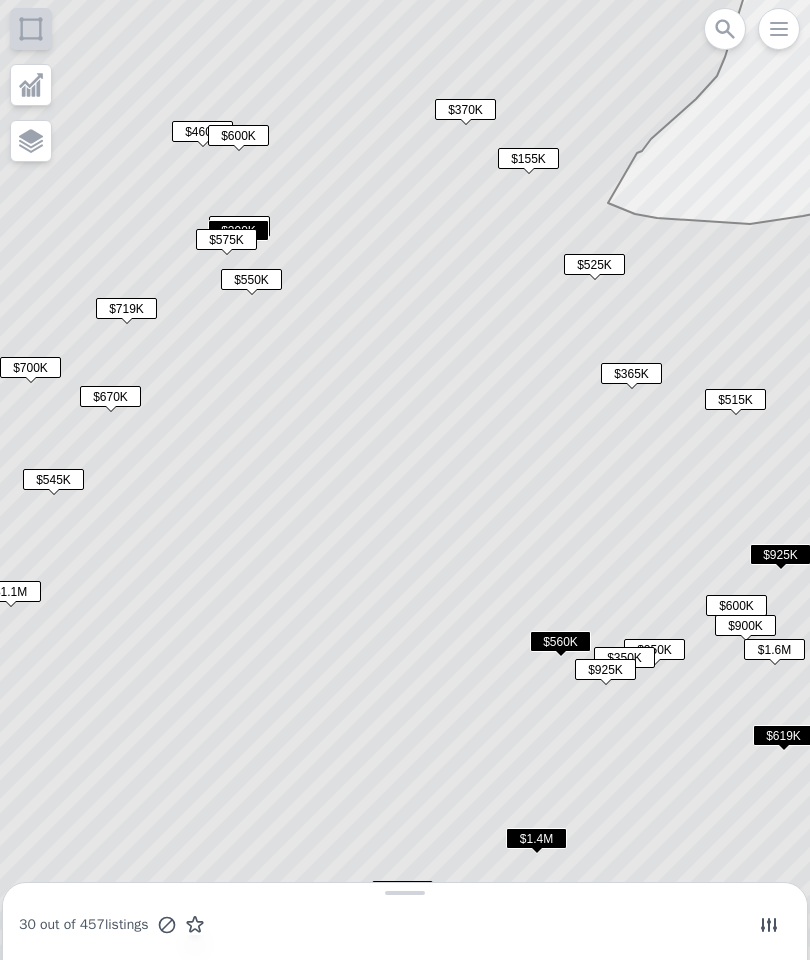 click on "$1.6M" at bounding box center (774, 649) 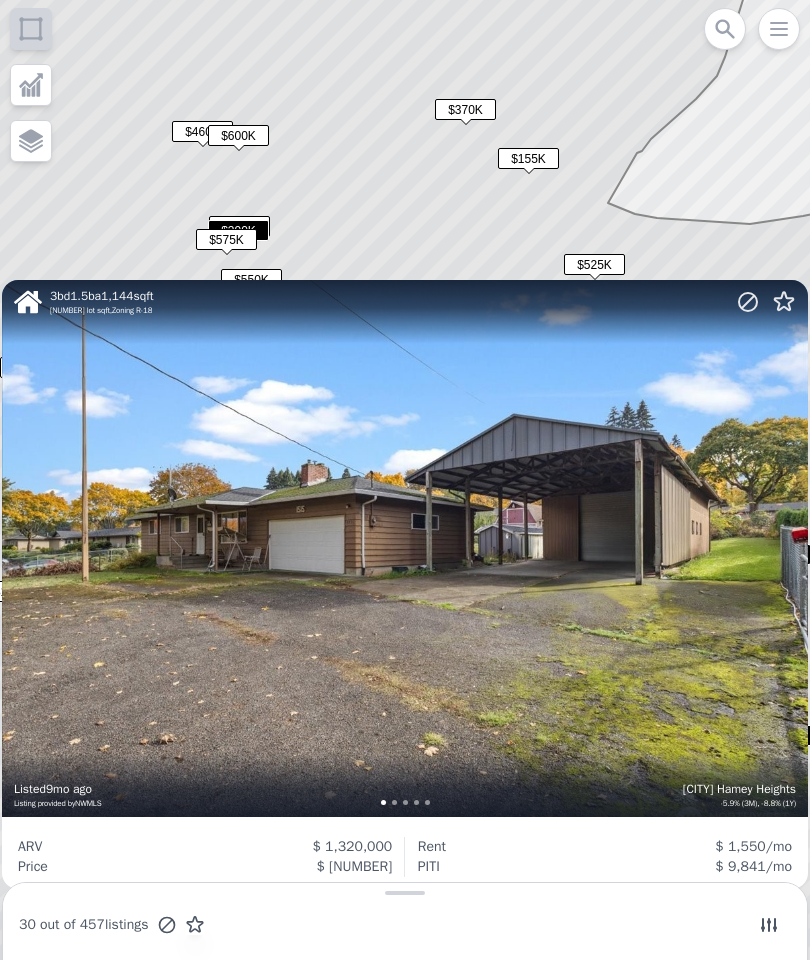 click 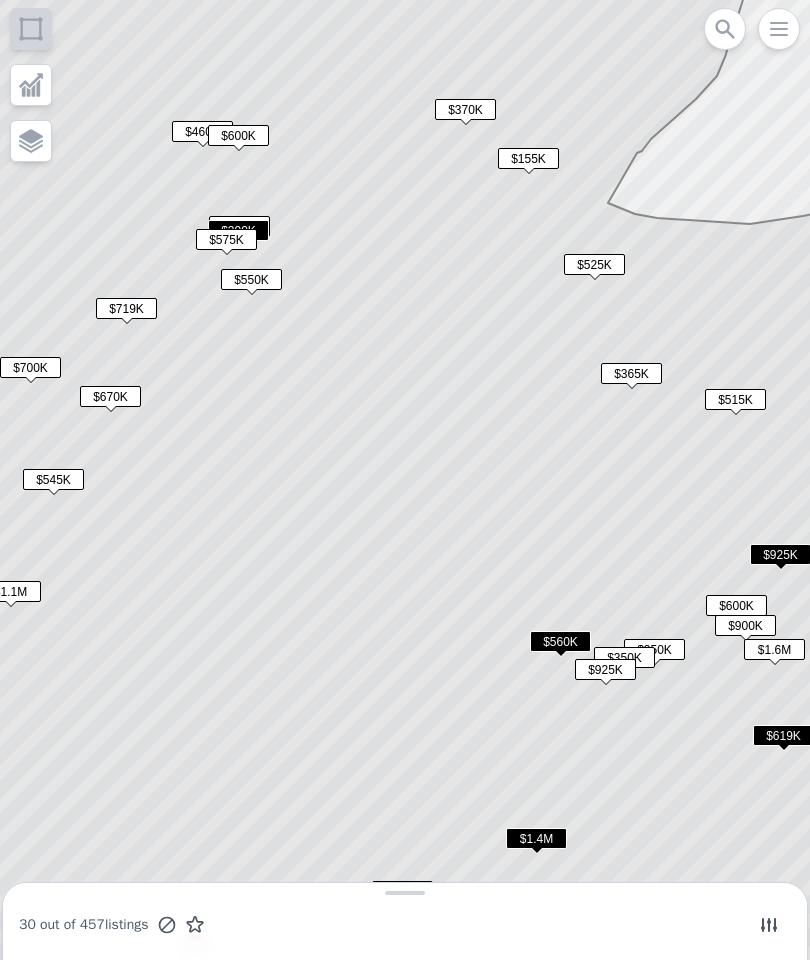 click on "$619K" at bounding box center [783, 735] 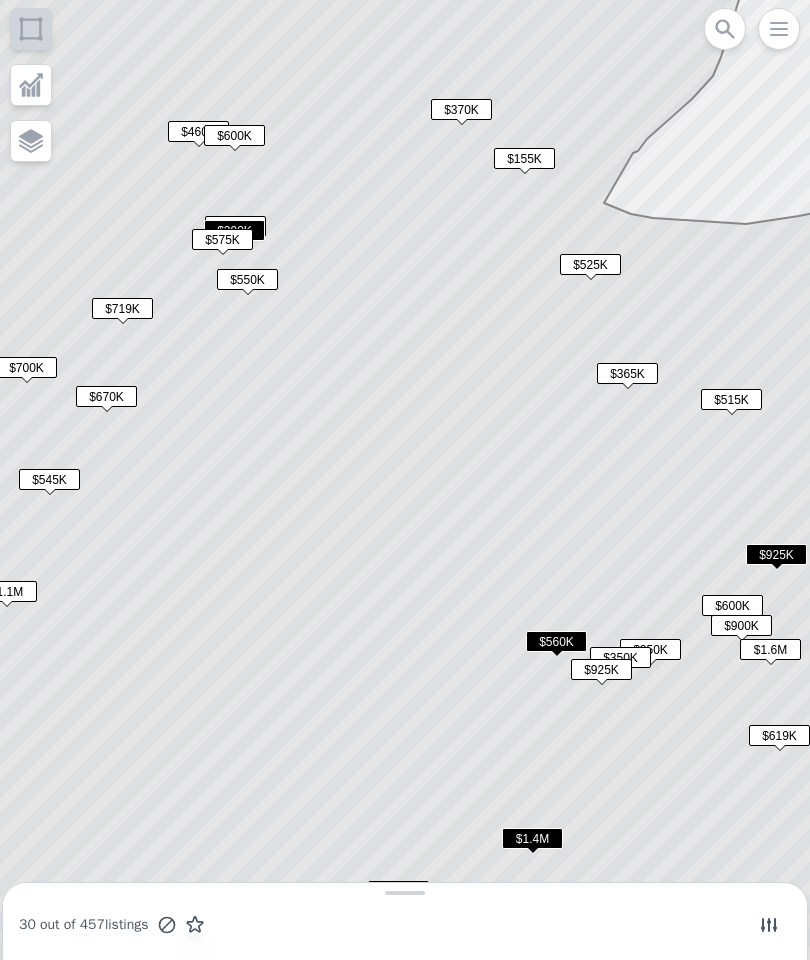 click on "$560K" at bounding box center [556, 645] 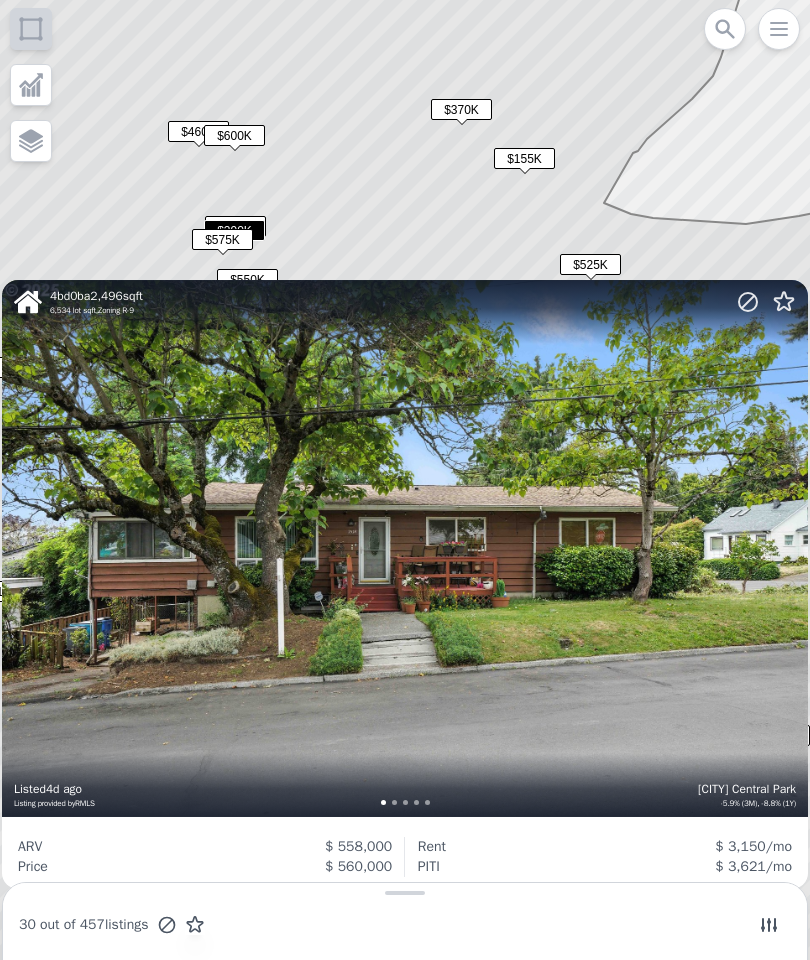 click 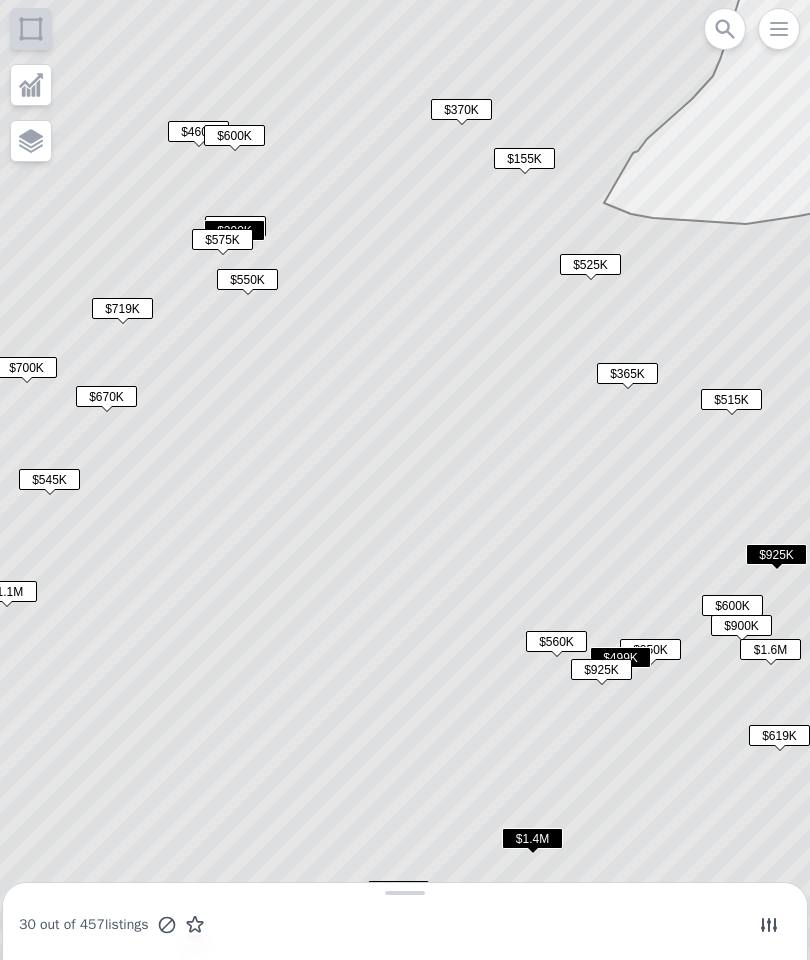 click on "$619K" at bounding box center (779, 735) 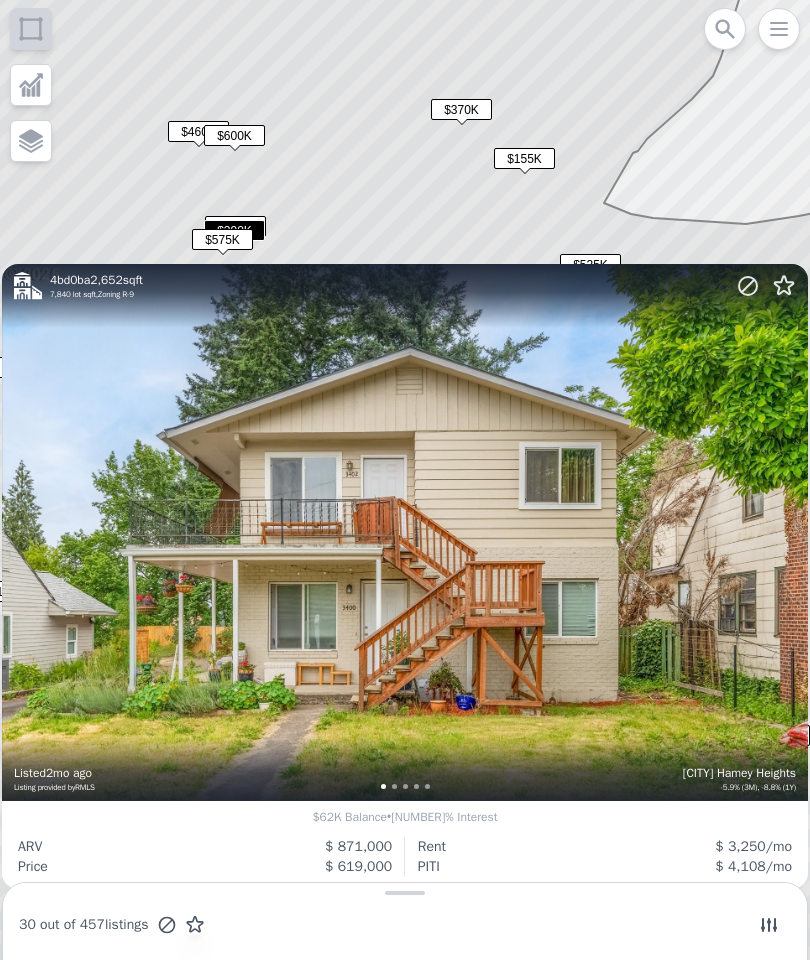 click 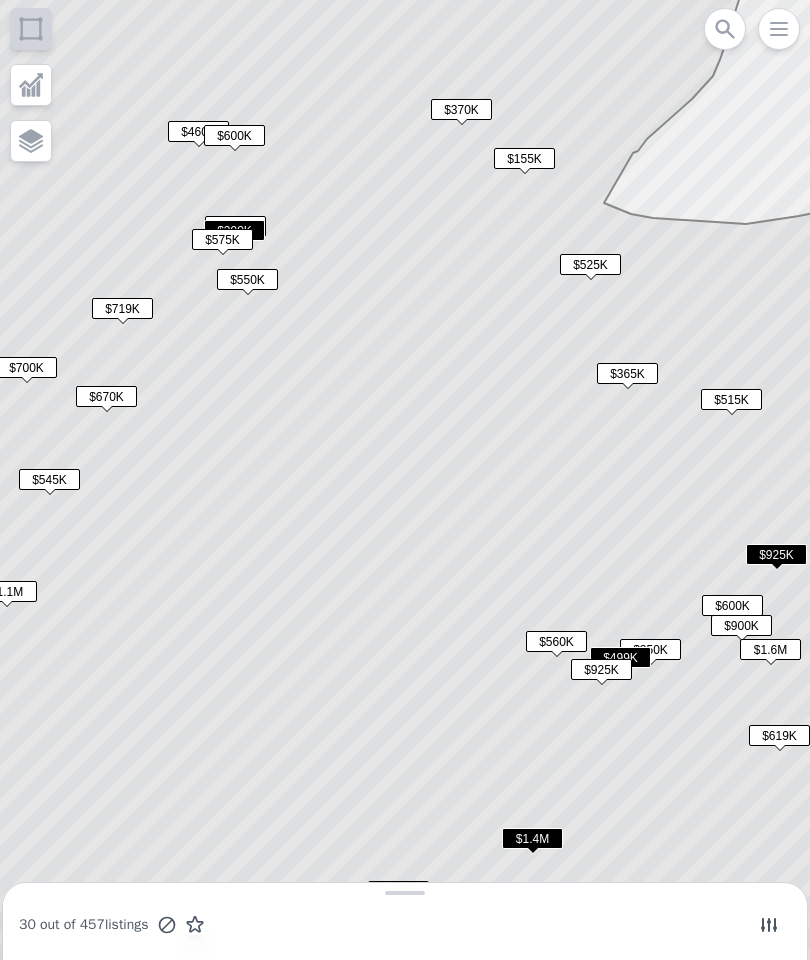 click on "$1.6M" at bounding box center [770, 649] 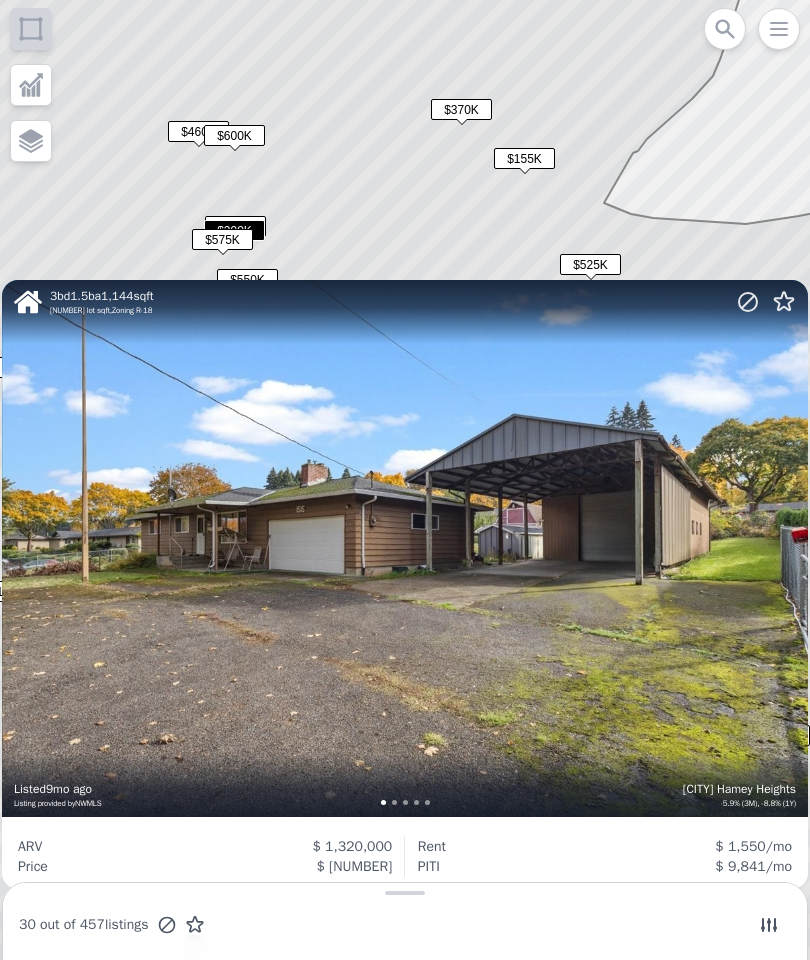 click 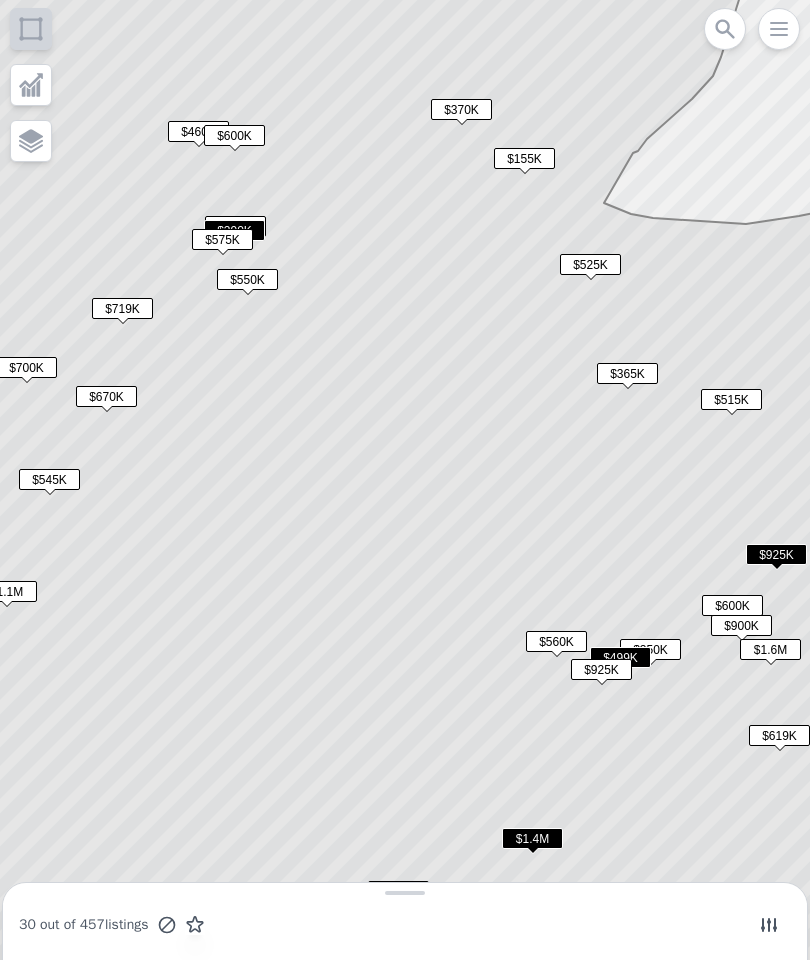 click on "$1.4M" at bounding box center [532, 838] 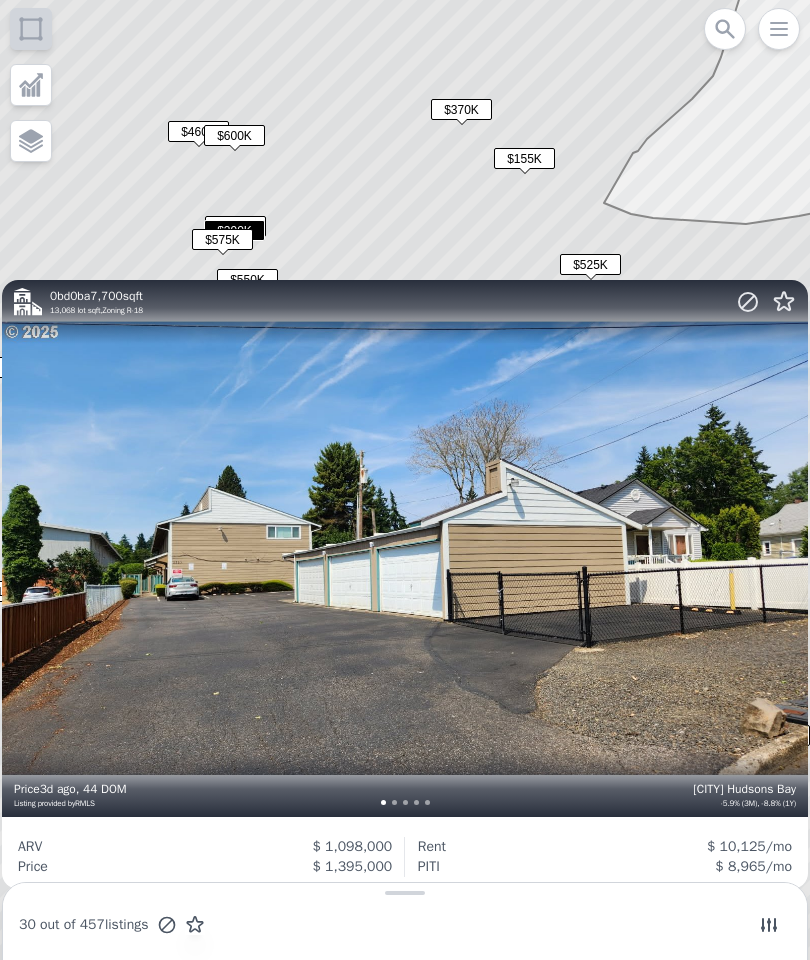 click 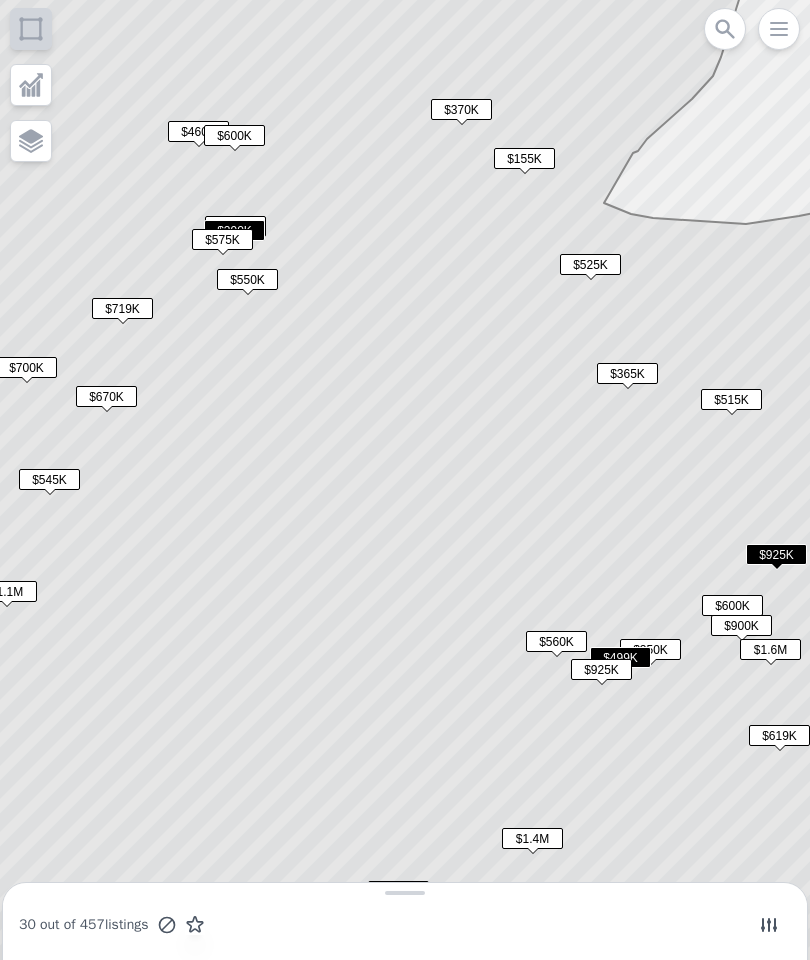 click on "$925K" at bounding box center (776, 554) 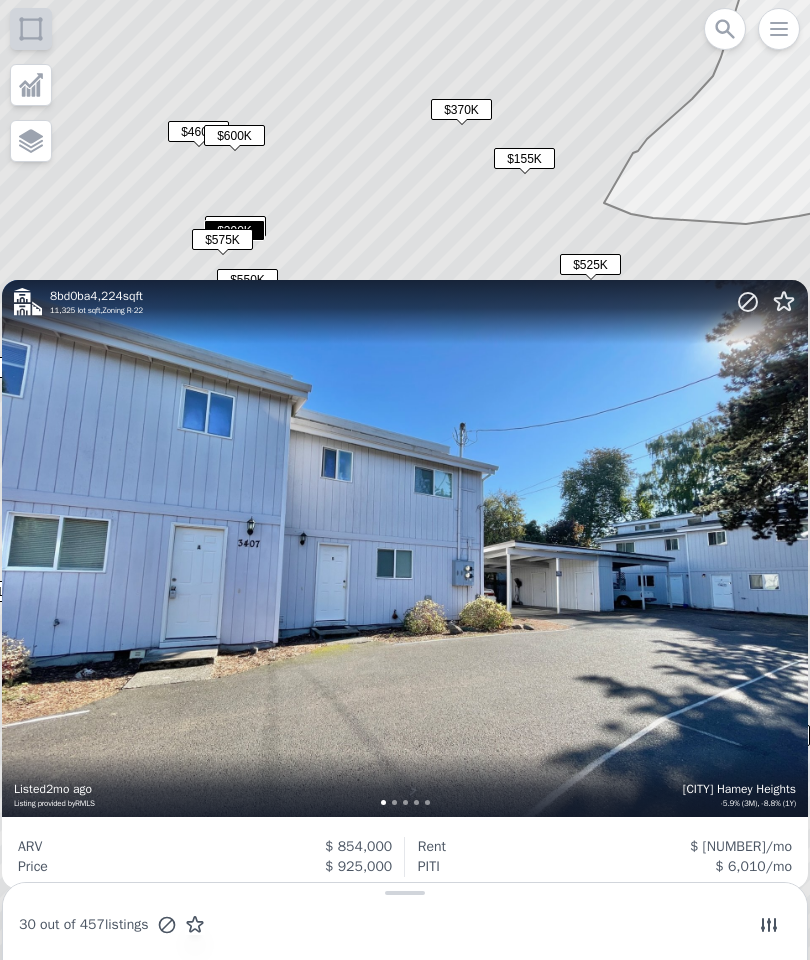 click 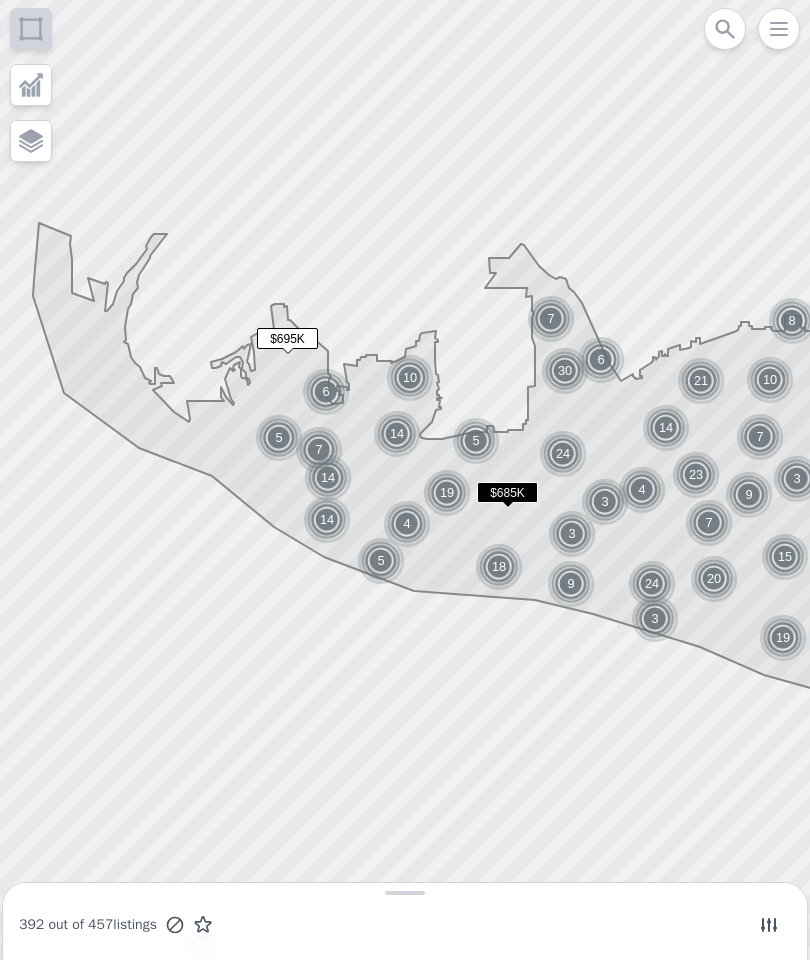 click at bounding box center (551, 319) 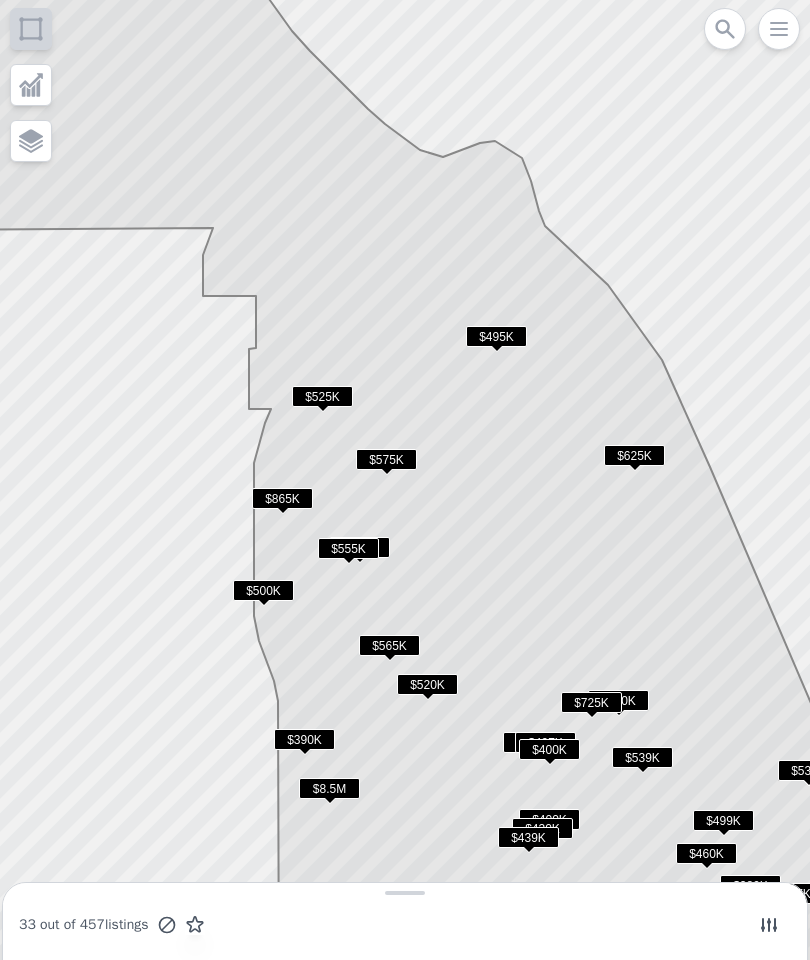 click on "$525K" at bounding box center (322, 396) 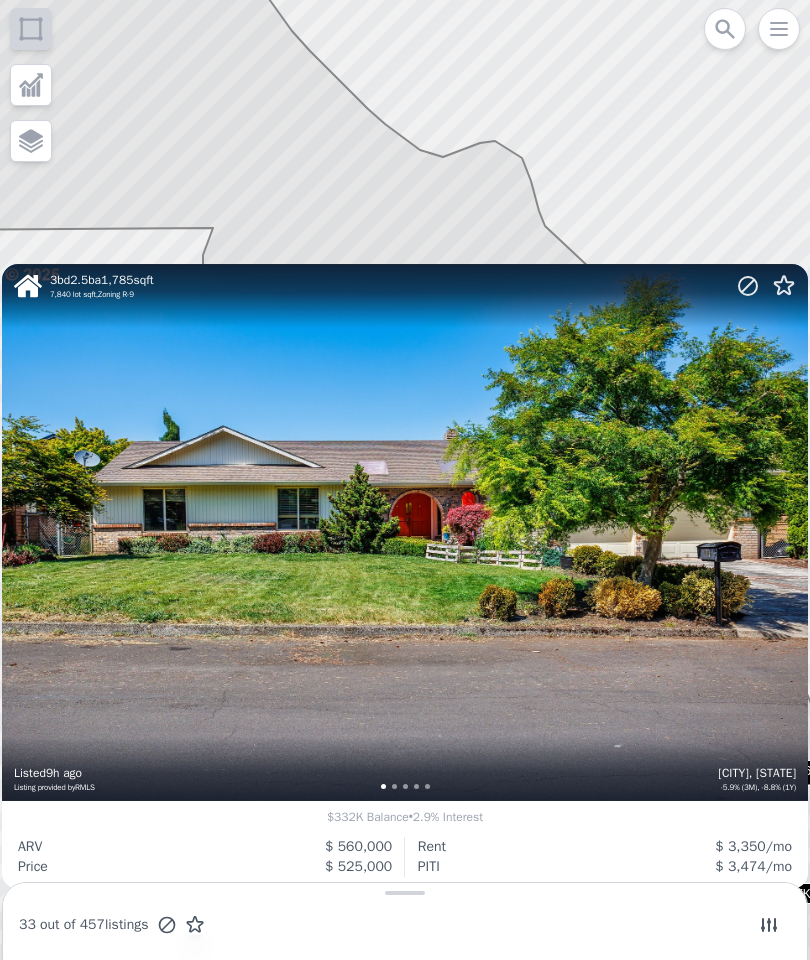 click 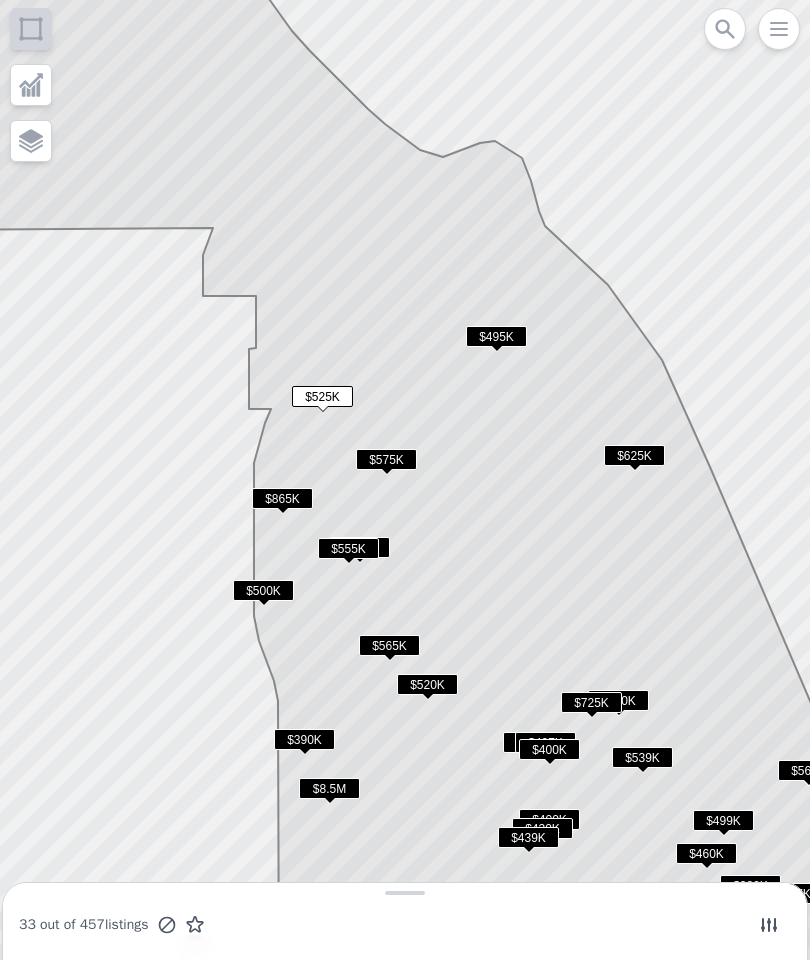 click on "$625K" at bounding box center [634, 455] 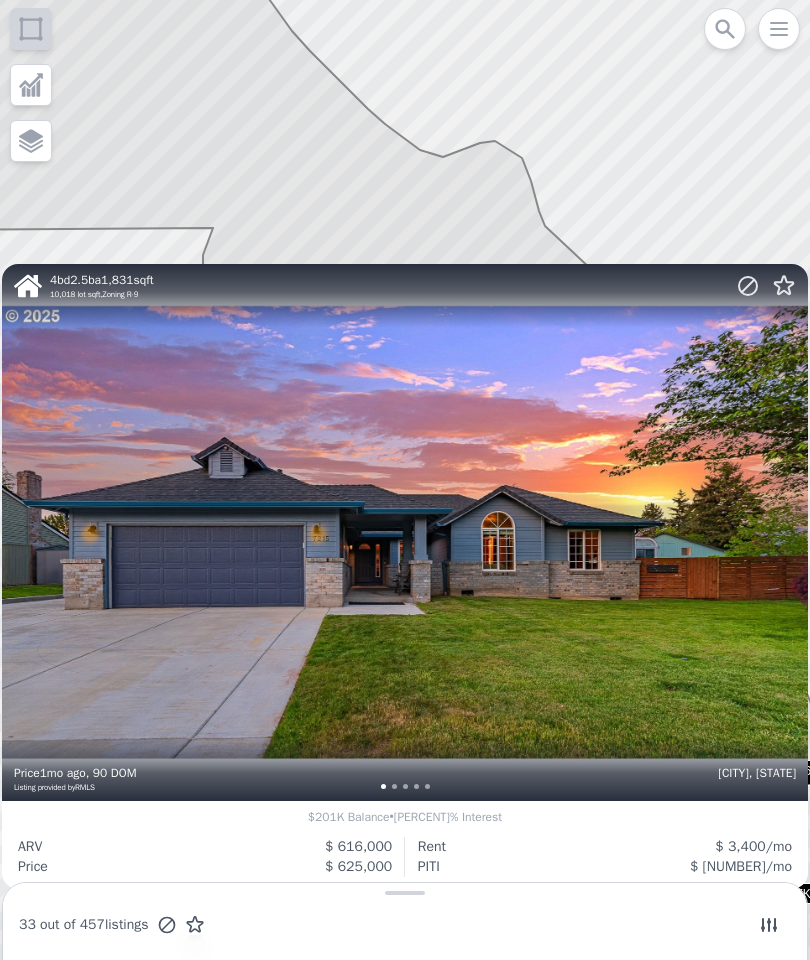 click 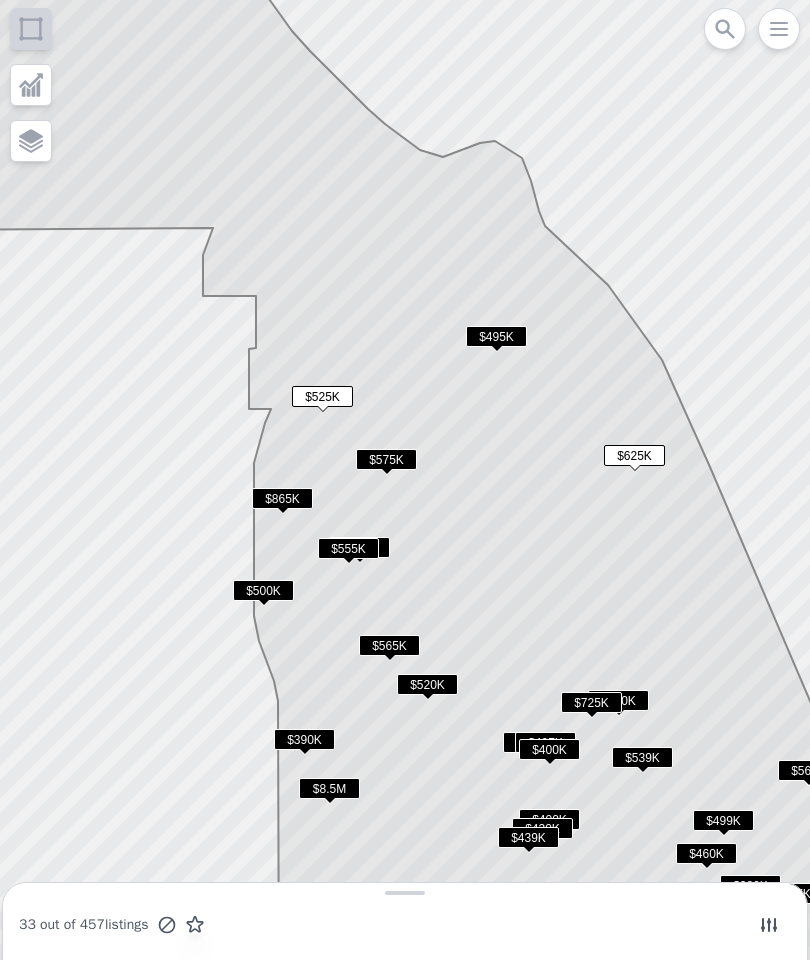 click on "$575K" at bounding box center [386, 463] 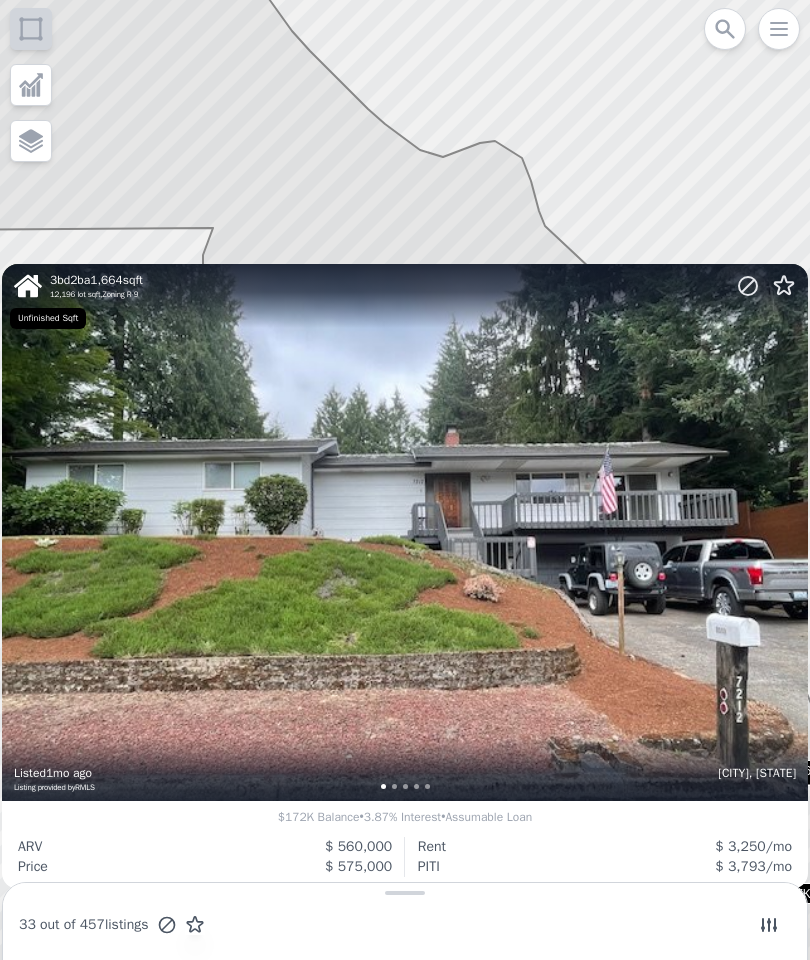 click 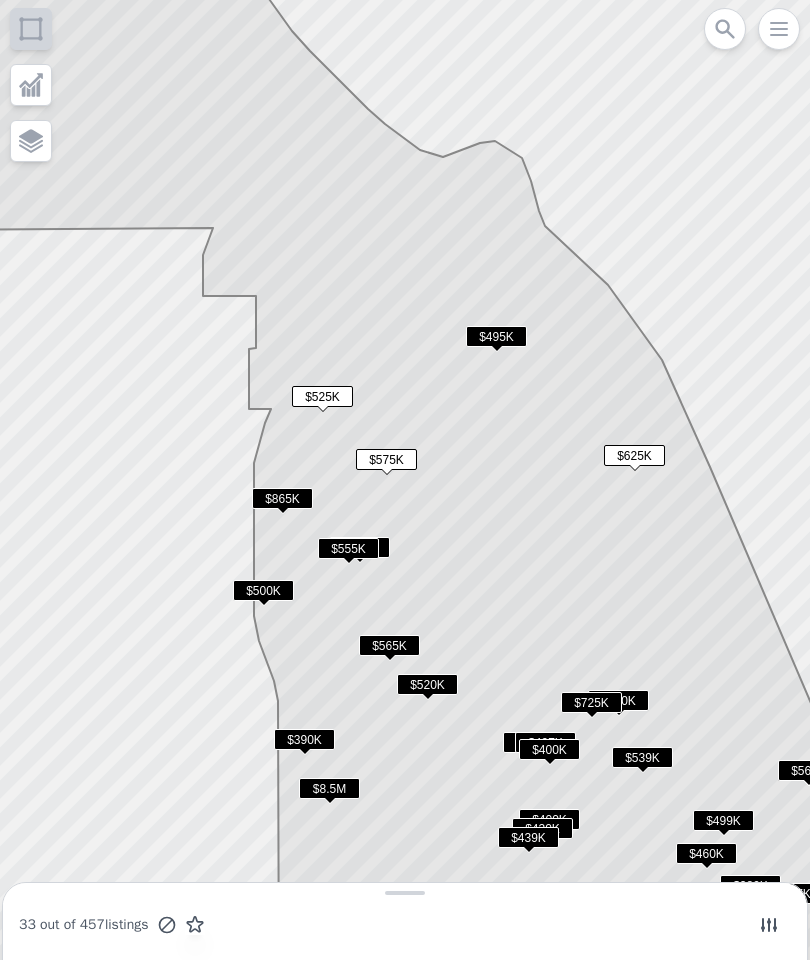 click on "$725K" at bounding box center (591, 702) 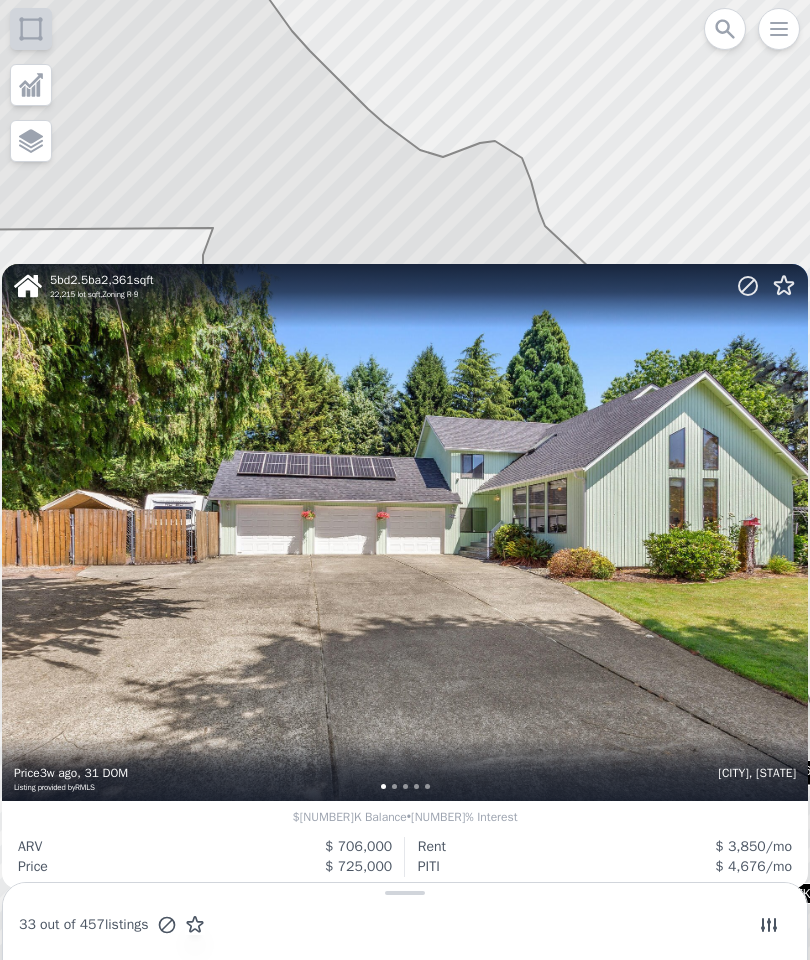 click 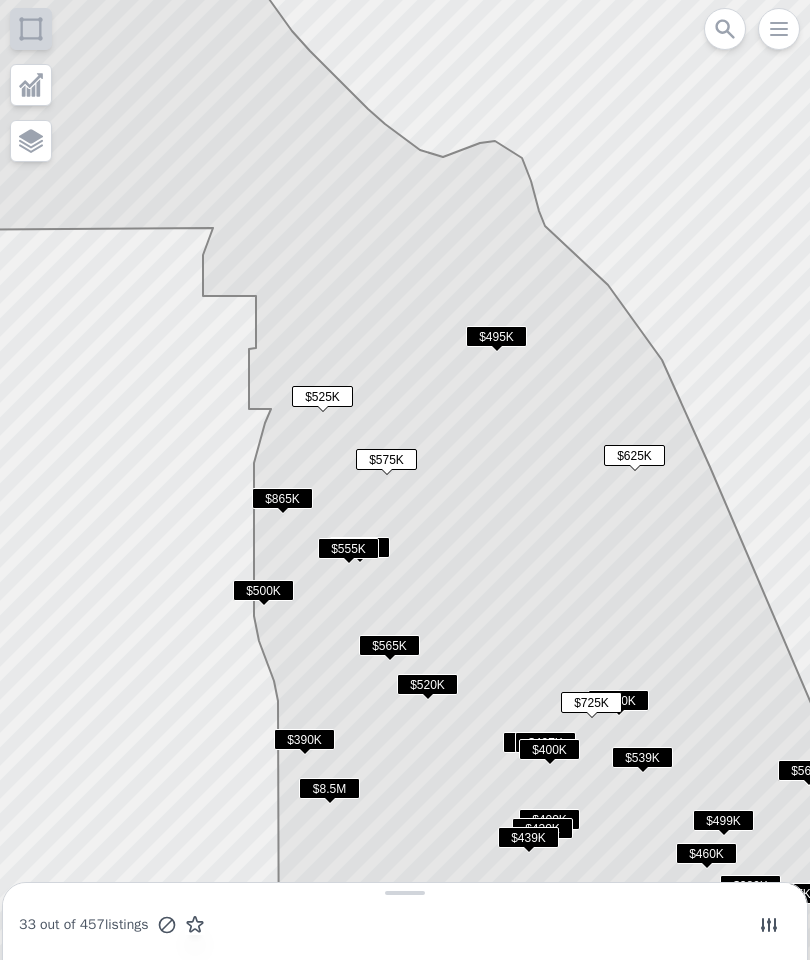 click on "$555K" at bounding box center [348, 548] 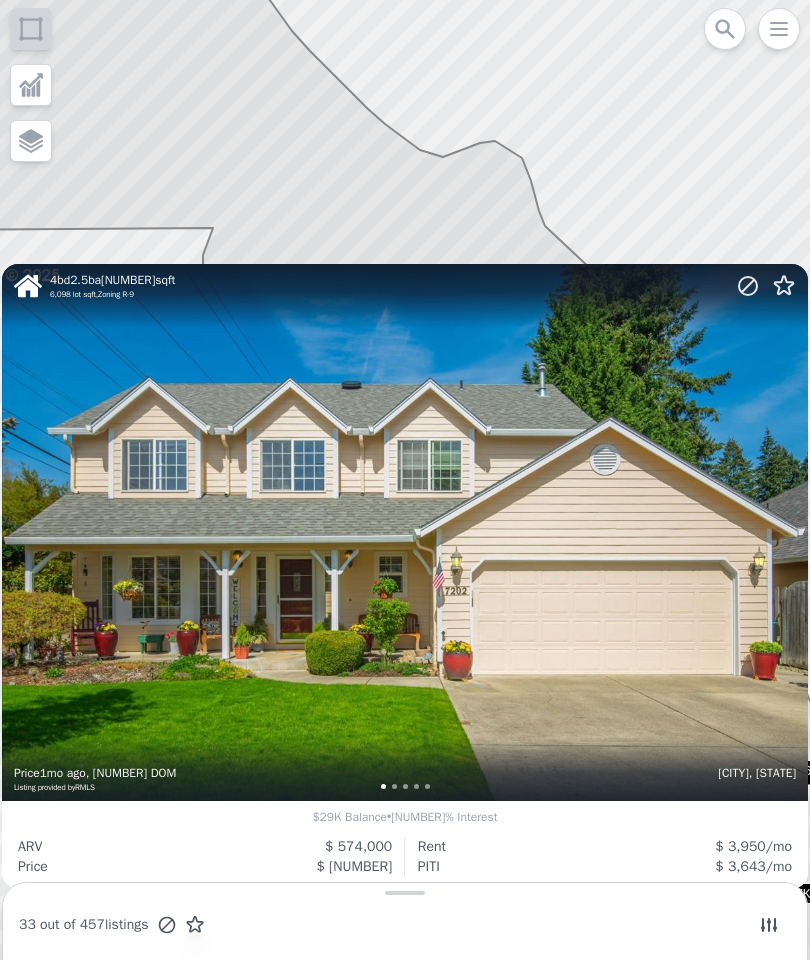 click 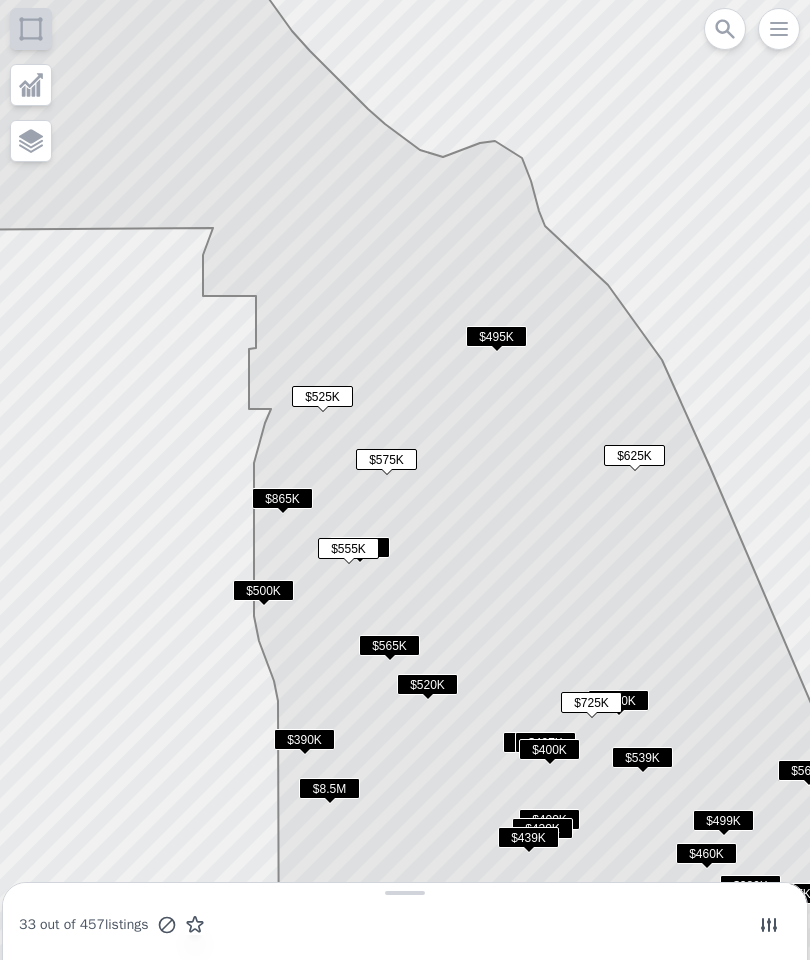 click on "$495K" at bounding box center (496, 336) 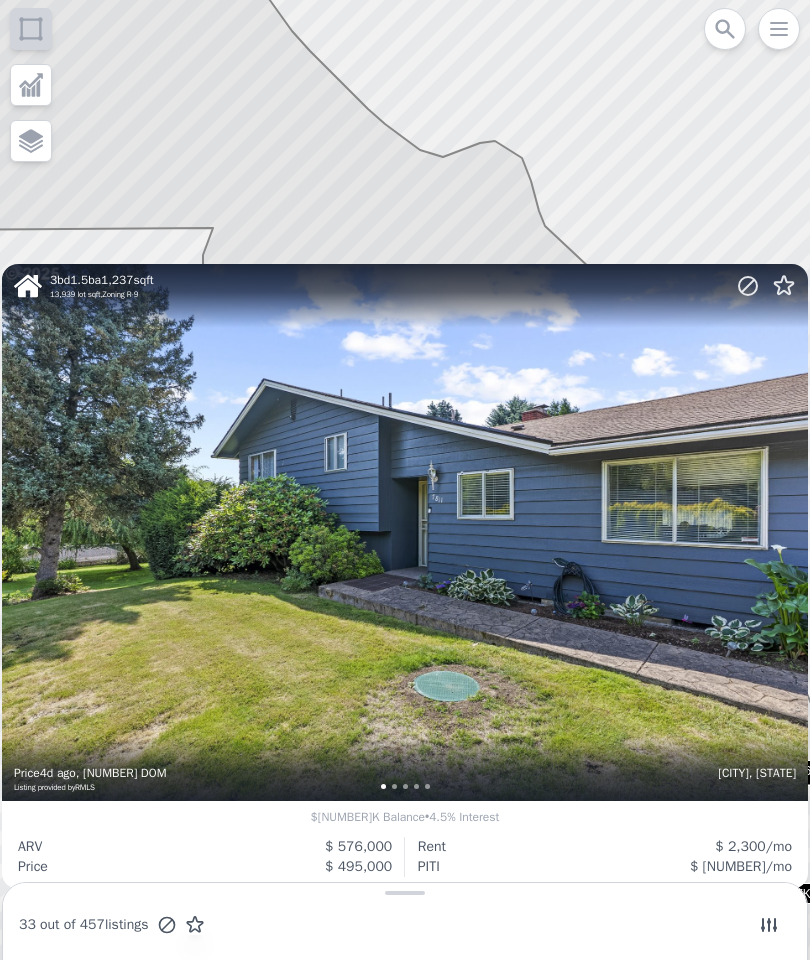 click 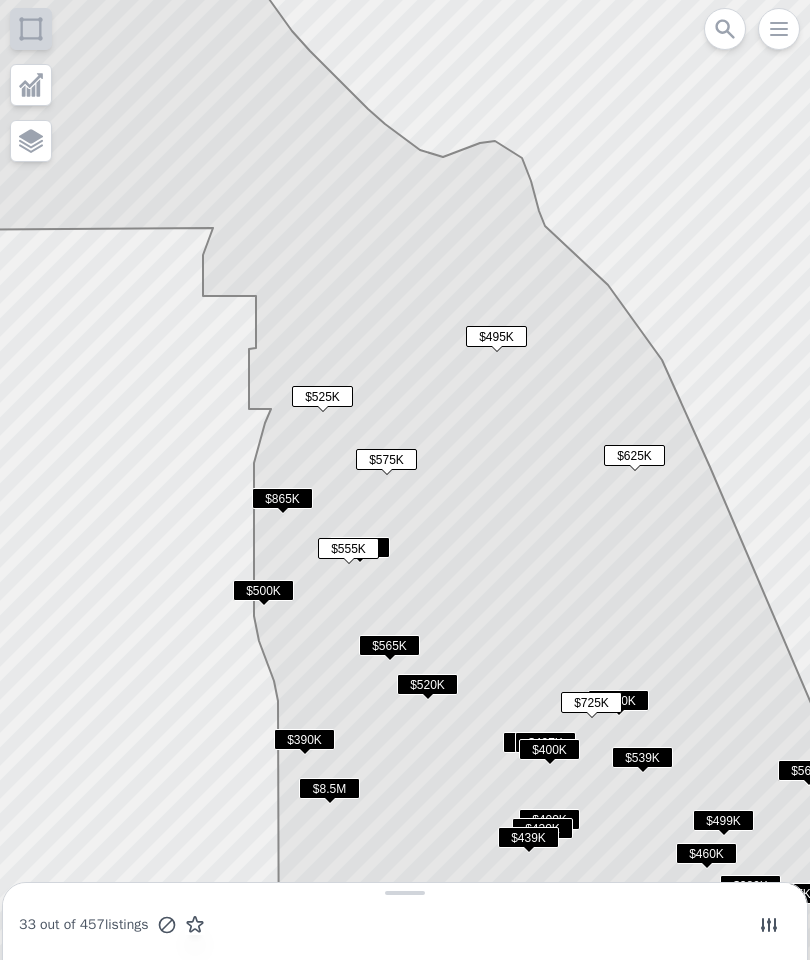 click on "$865K" at bounding box center (282, 498) 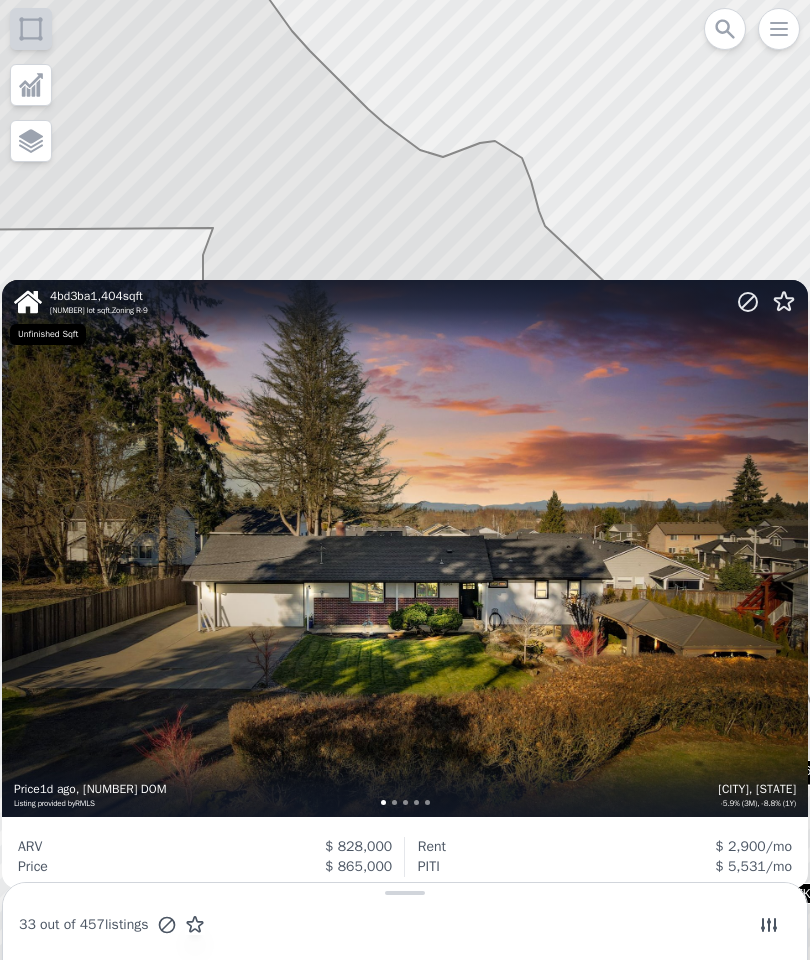 click 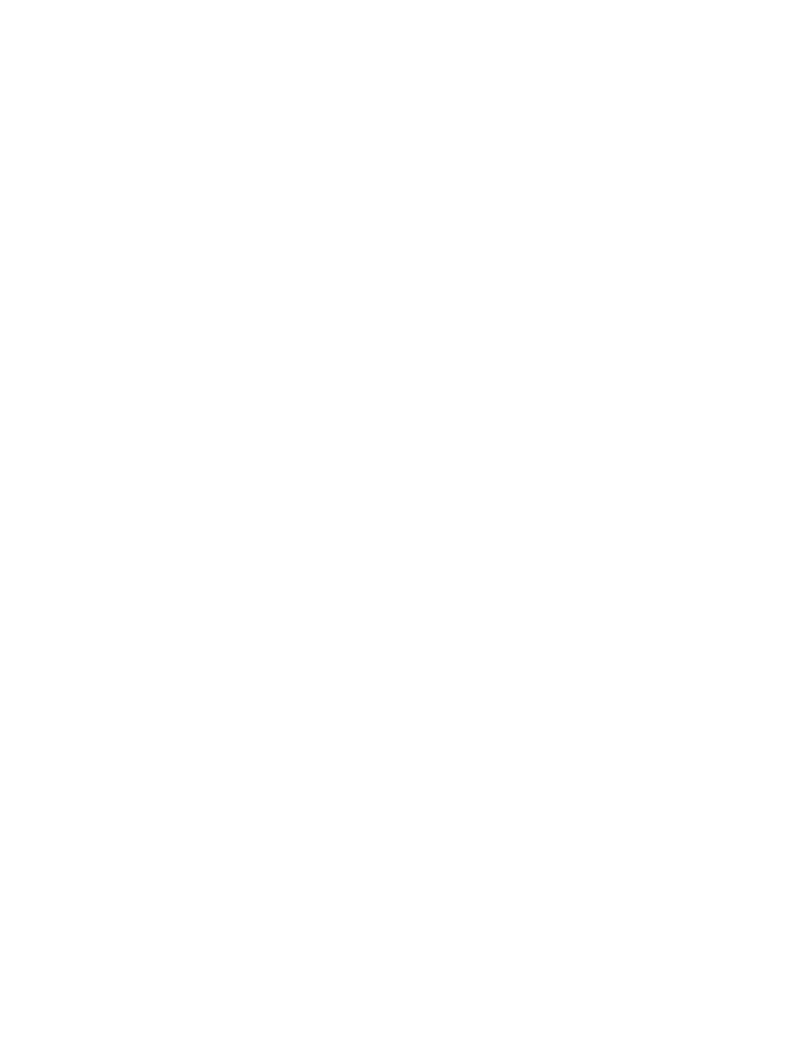 scroll, scrollTop: 0, scrollLeft: 0, axis: both 